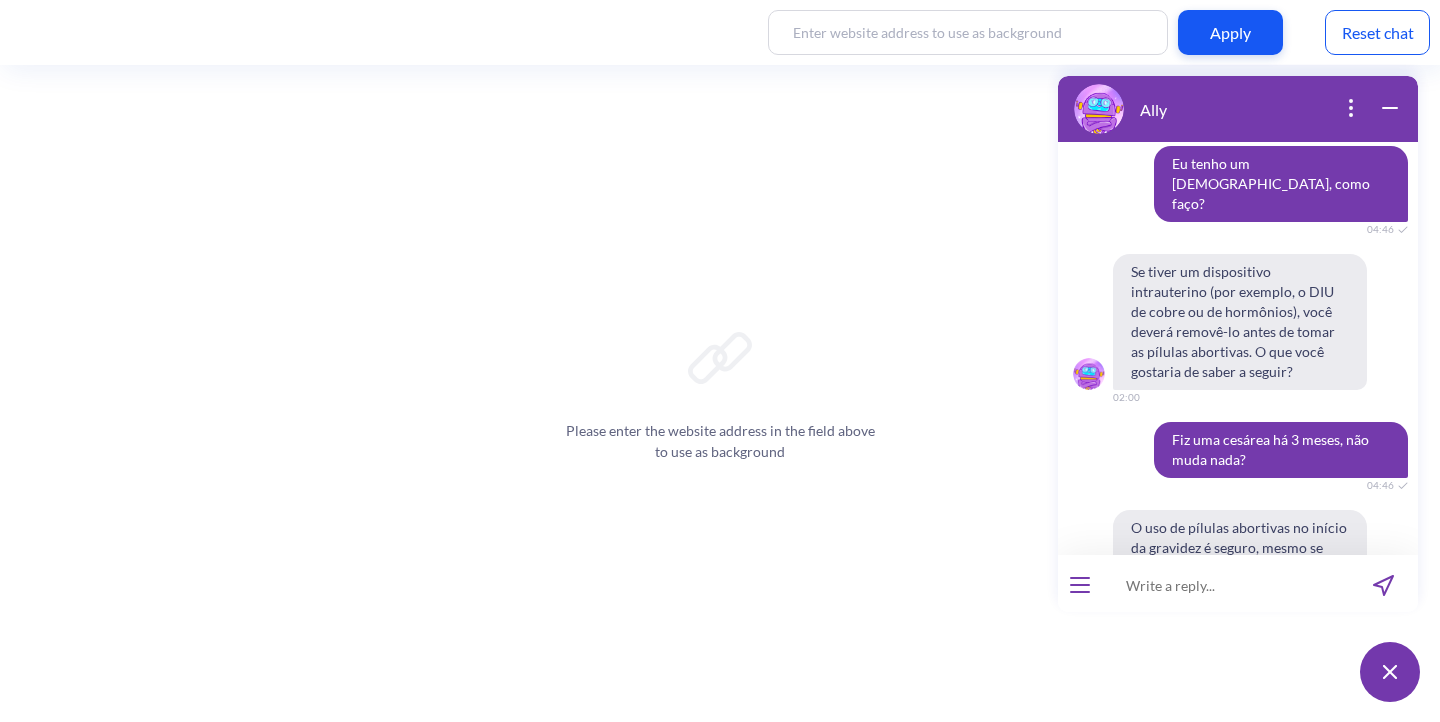 scroll, scrollTop: 0, scrollLeft: 0, axis: both 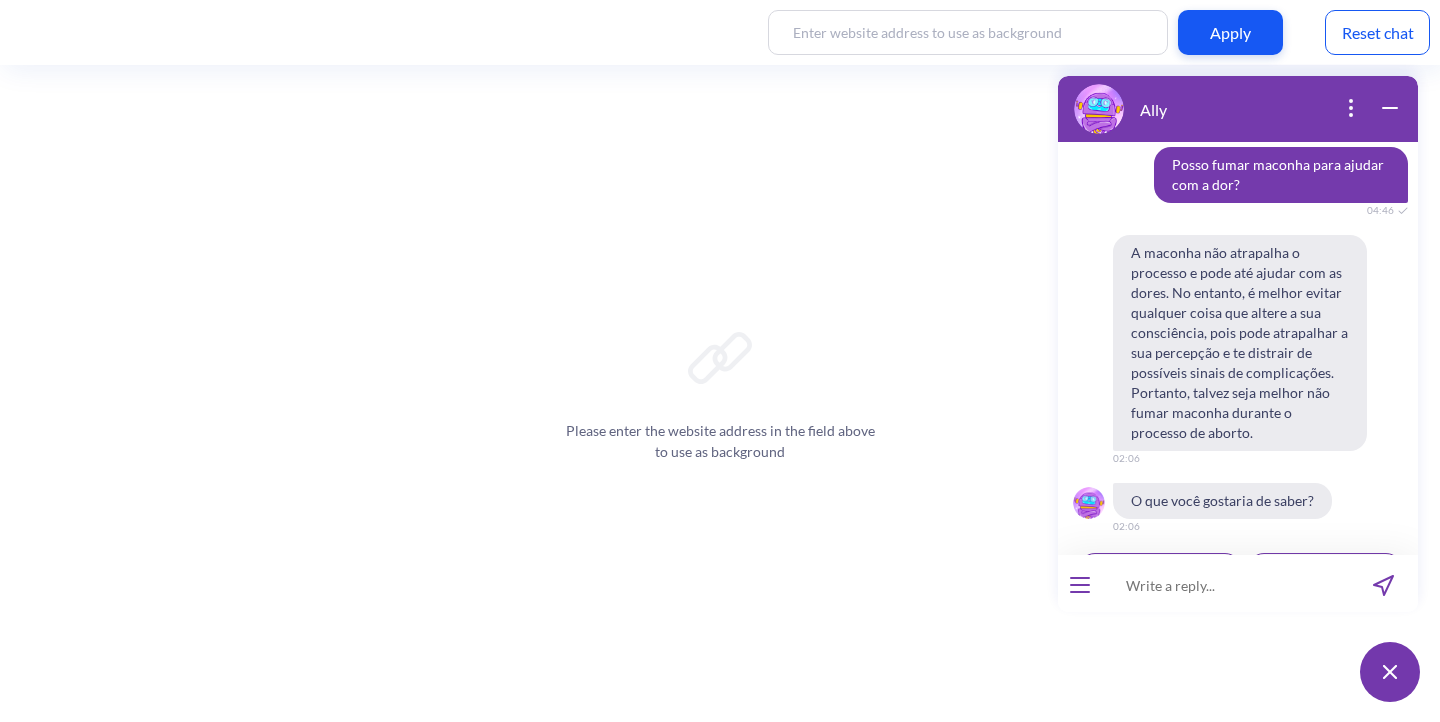 click at bounding box center (1225, 585) 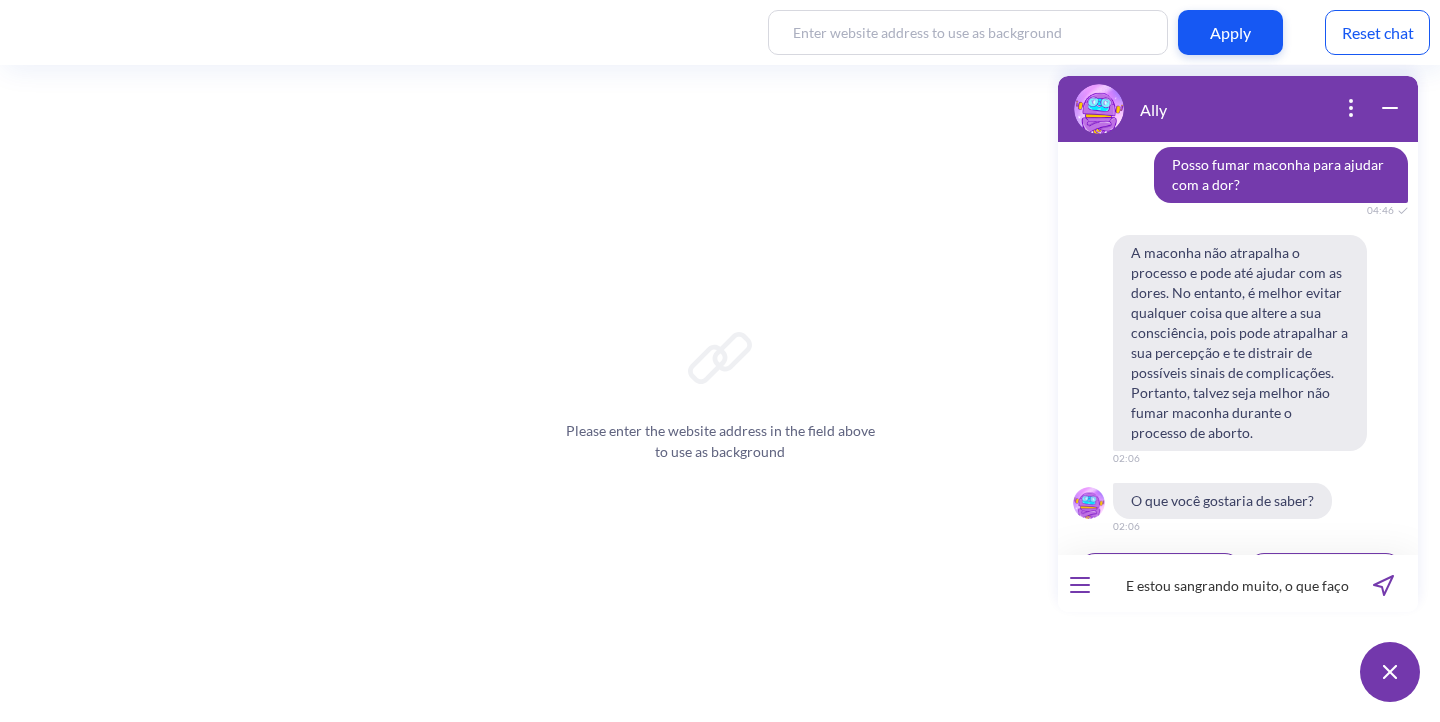 type 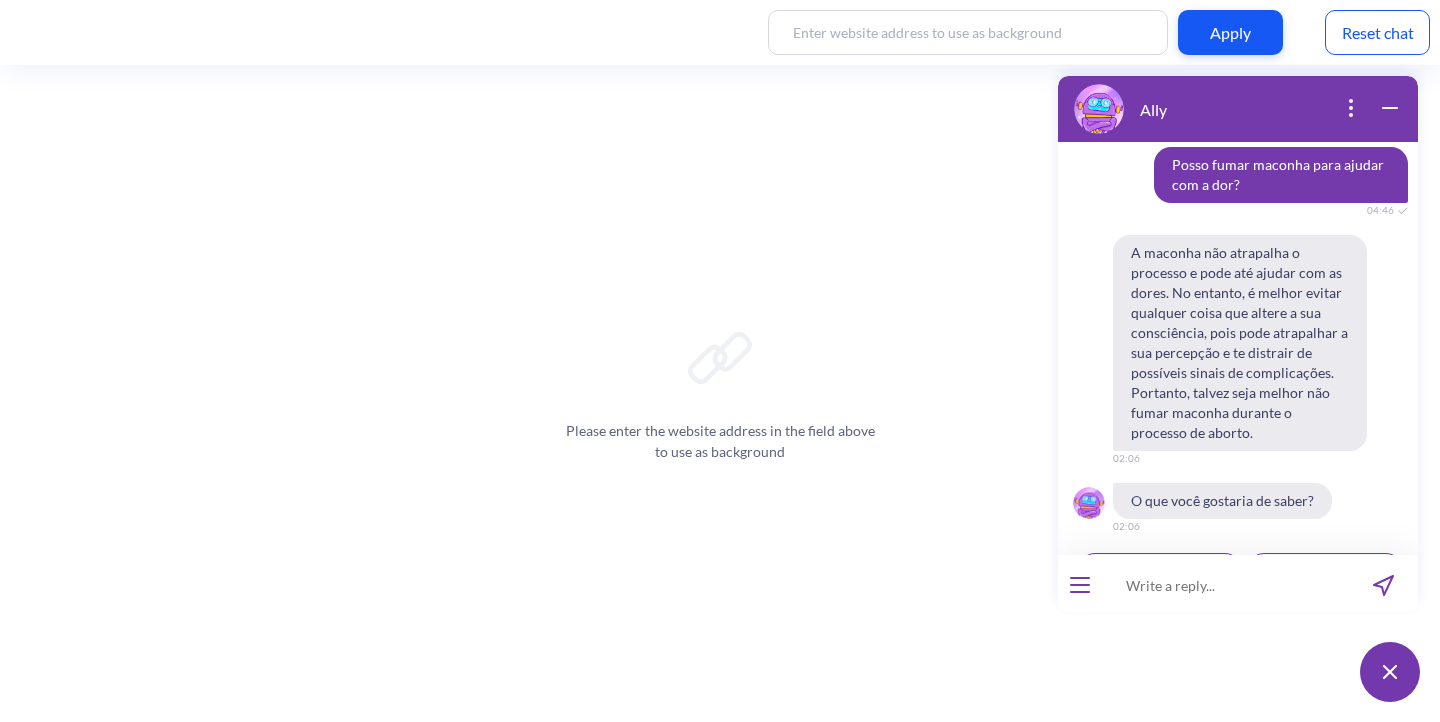 scroll, scrollTop: 0, scrollLeft: 0, axis: both 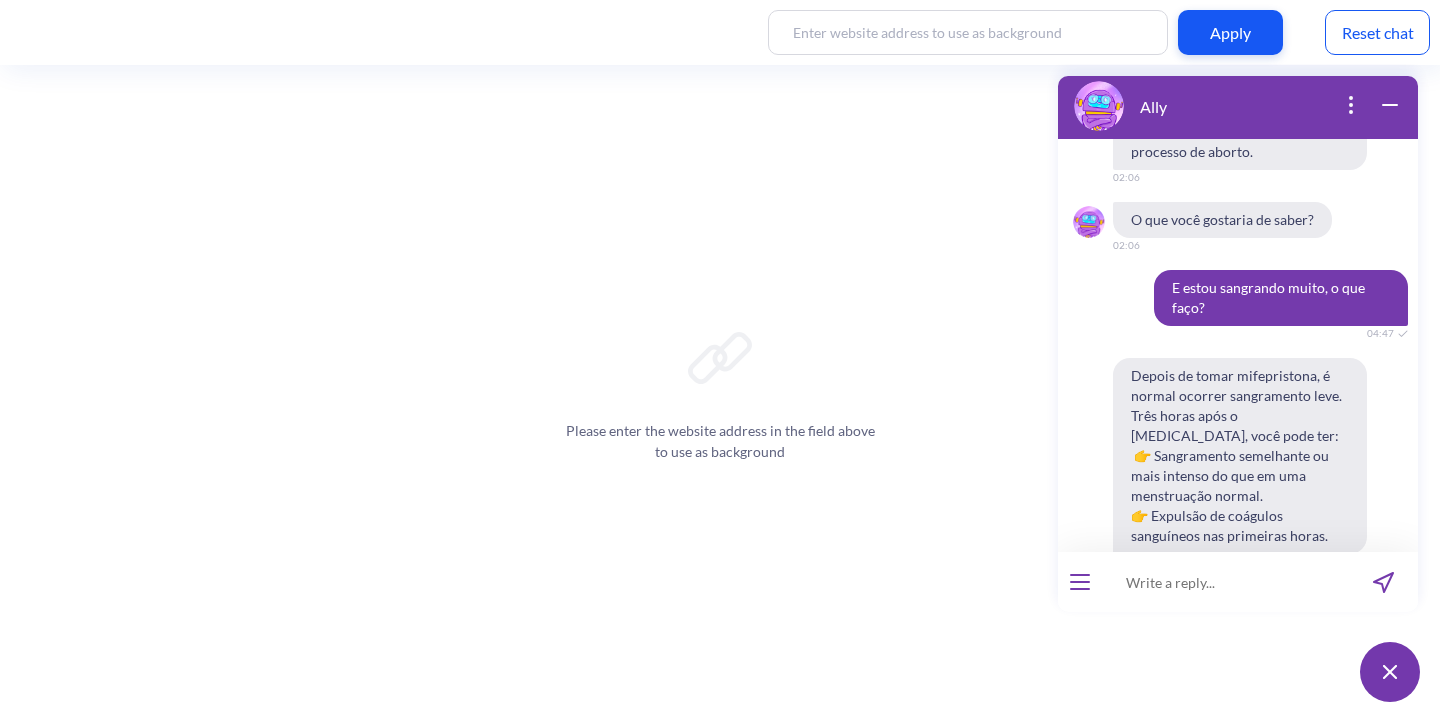 type 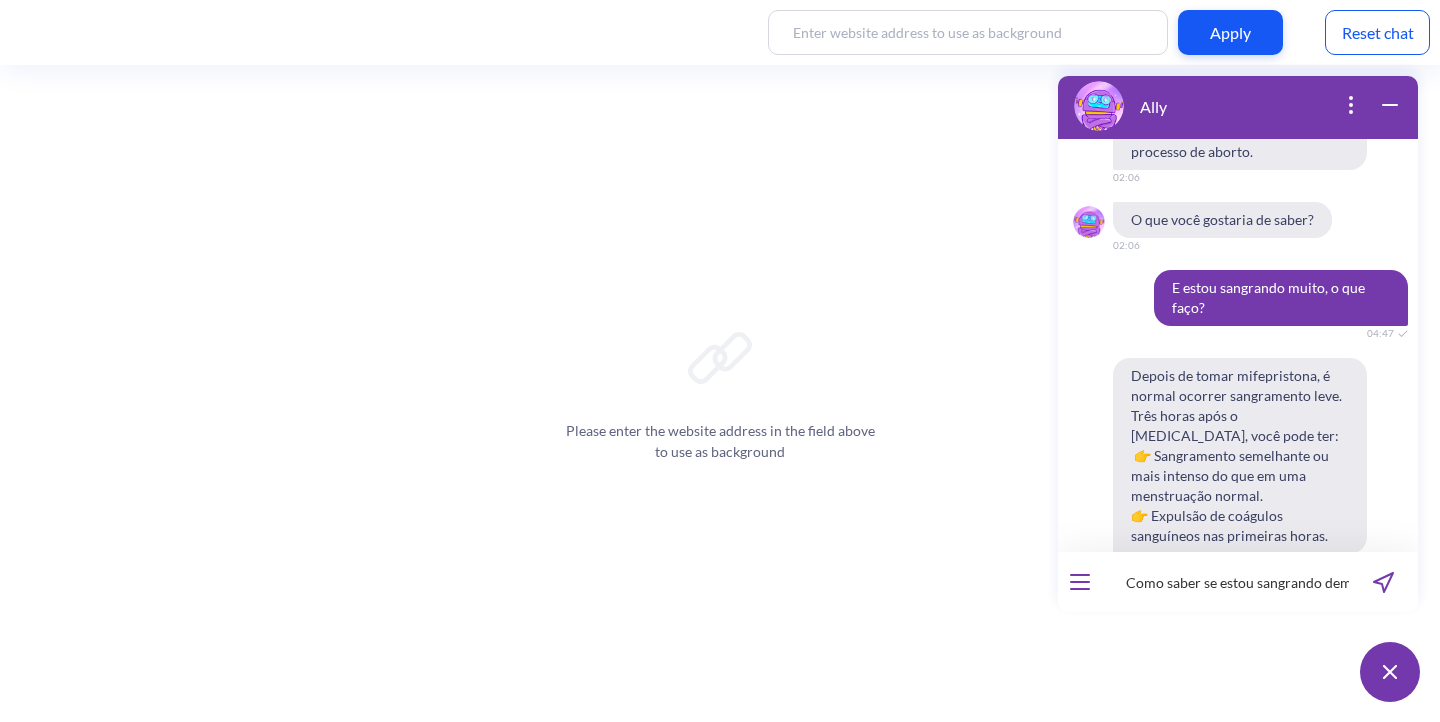 scroll, scrollTop: 0, scrollLeft: 163, axis: horizontal 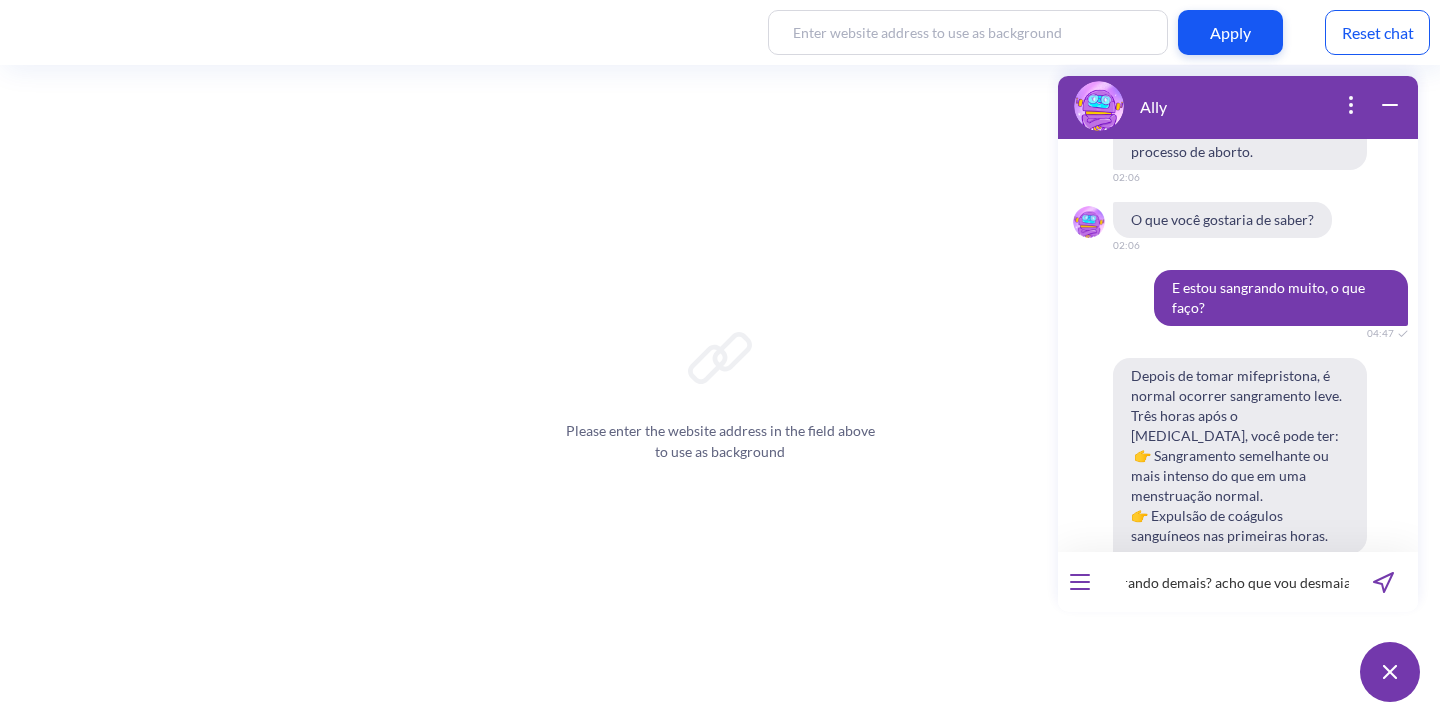type 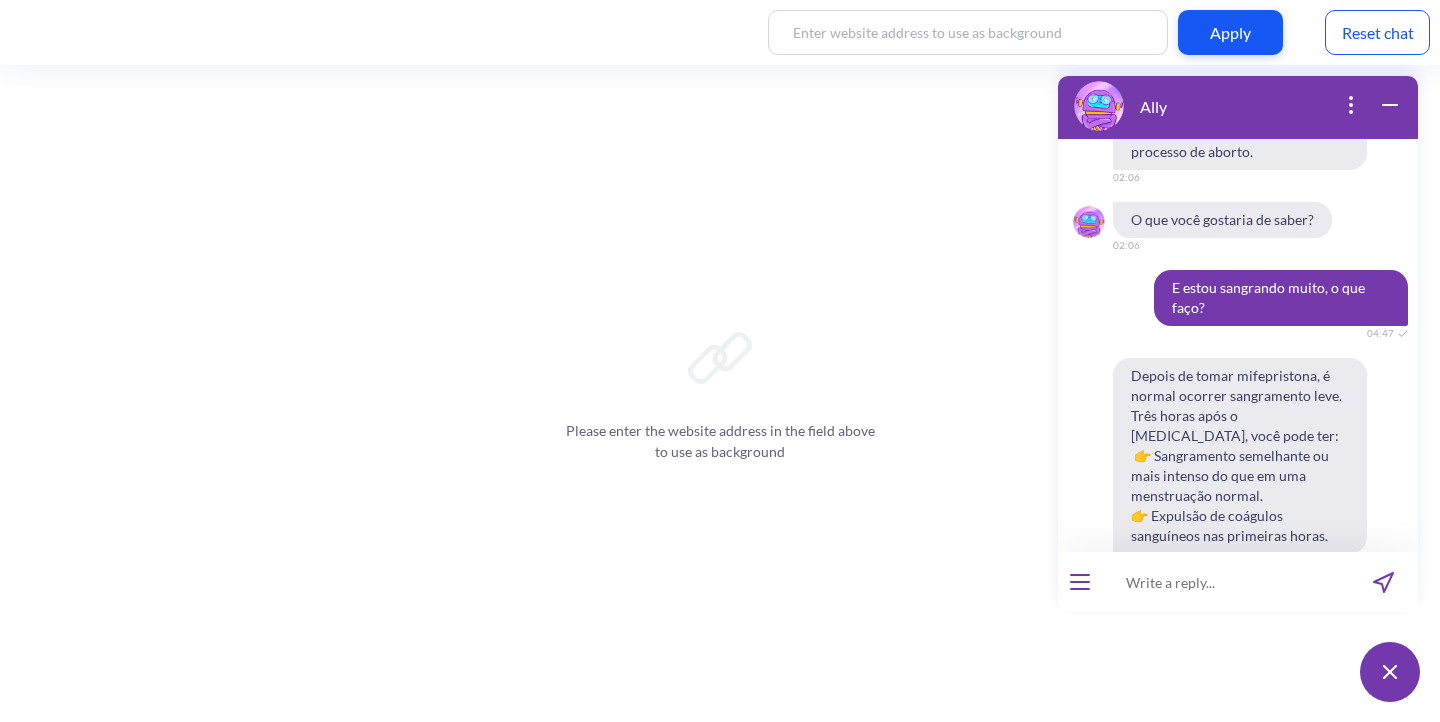 scroll, scrollTop: 0, scrollLeft: 0, axis: both 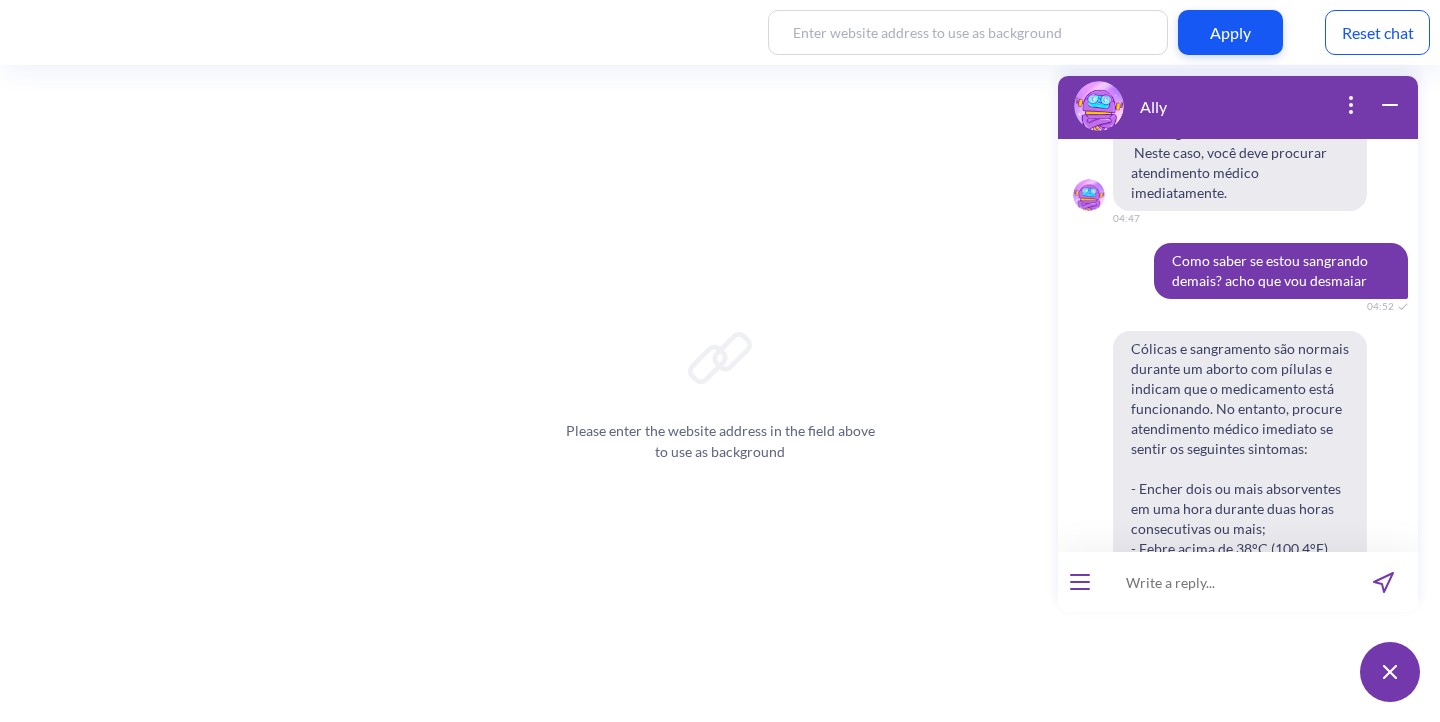 type 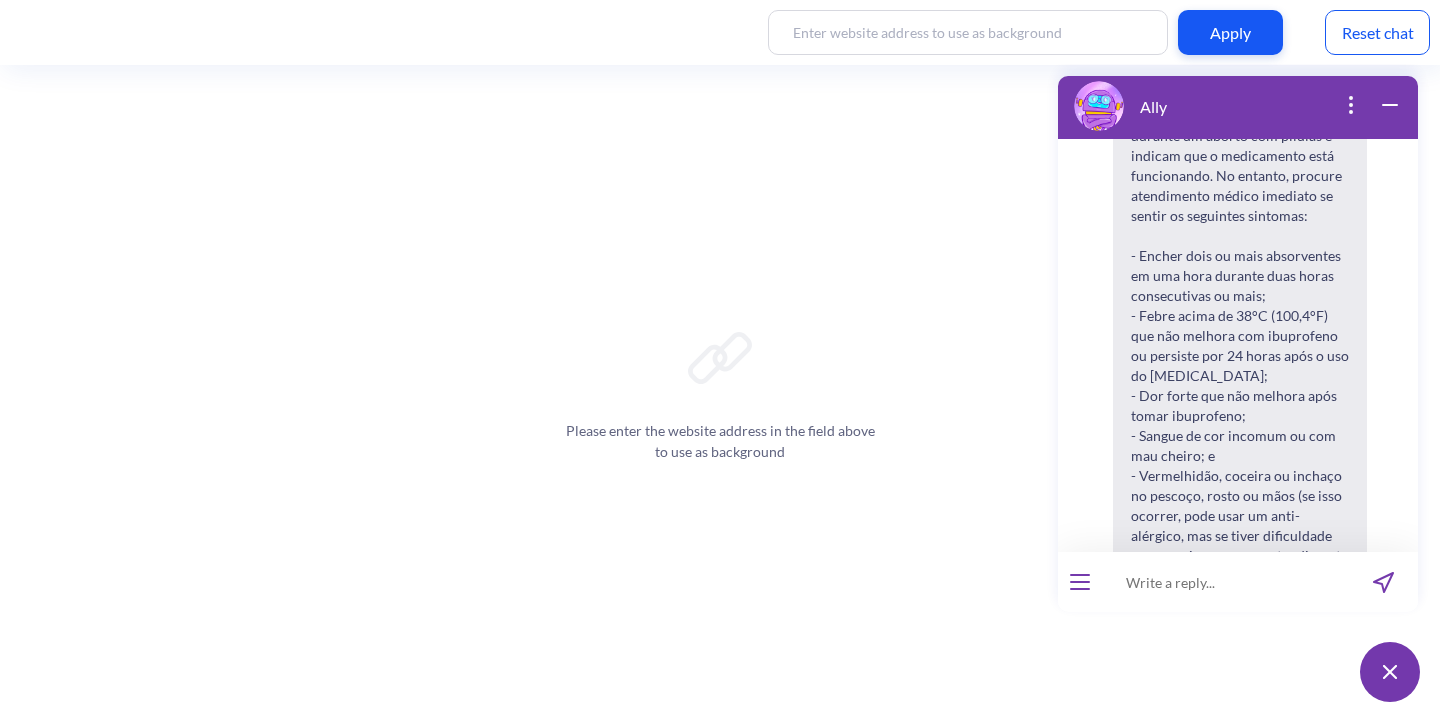 scroll, scrollTop: 3895, scrollLeft: 0, axis: vertical 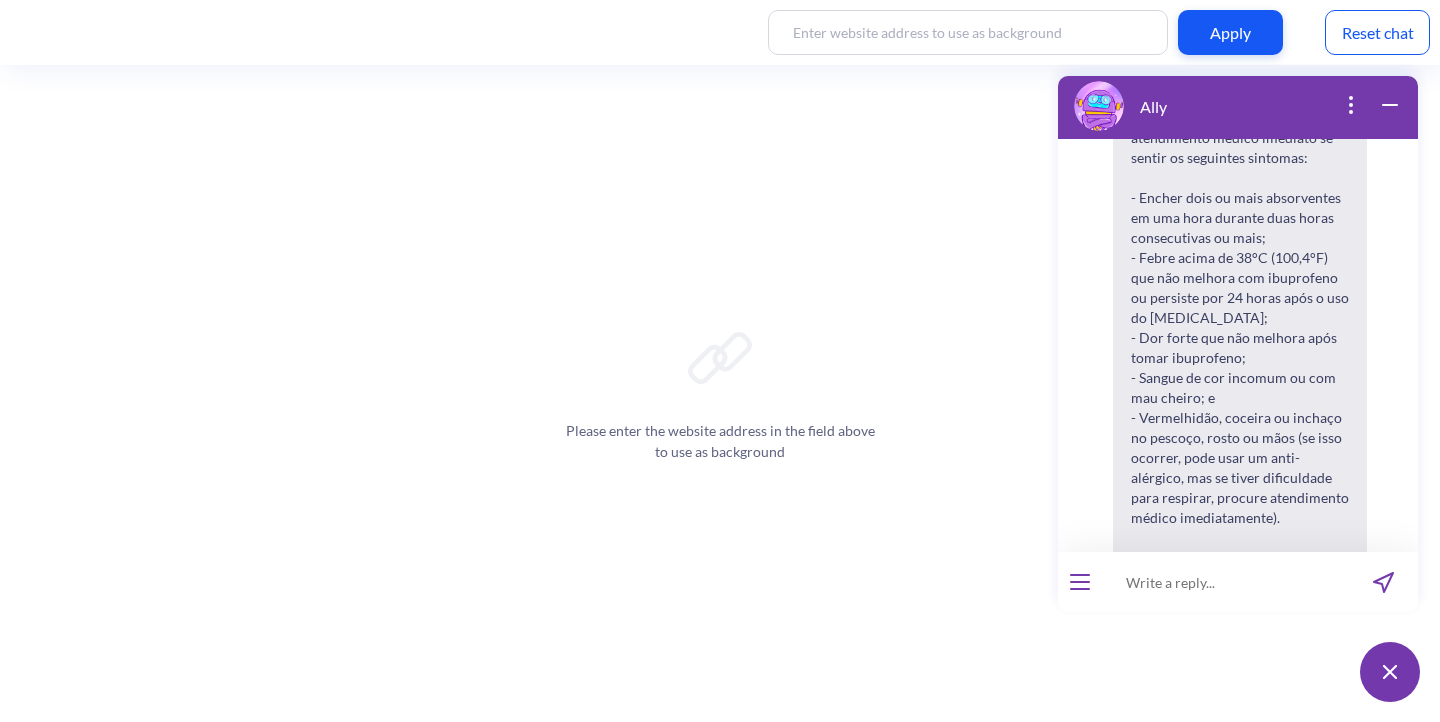 click at bounding box center (1225, 582) 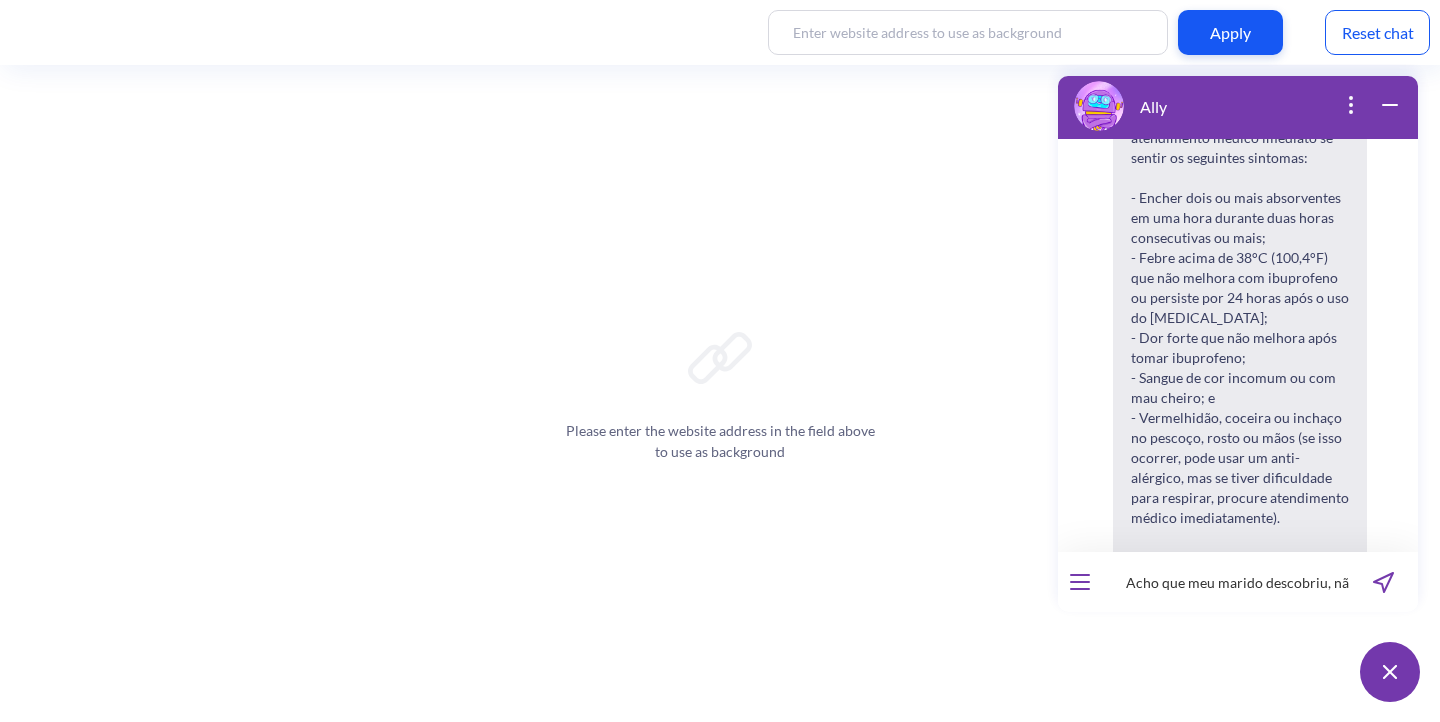 scroll, scrollTop: 0, scrollLeft: 145, axis: horizontal 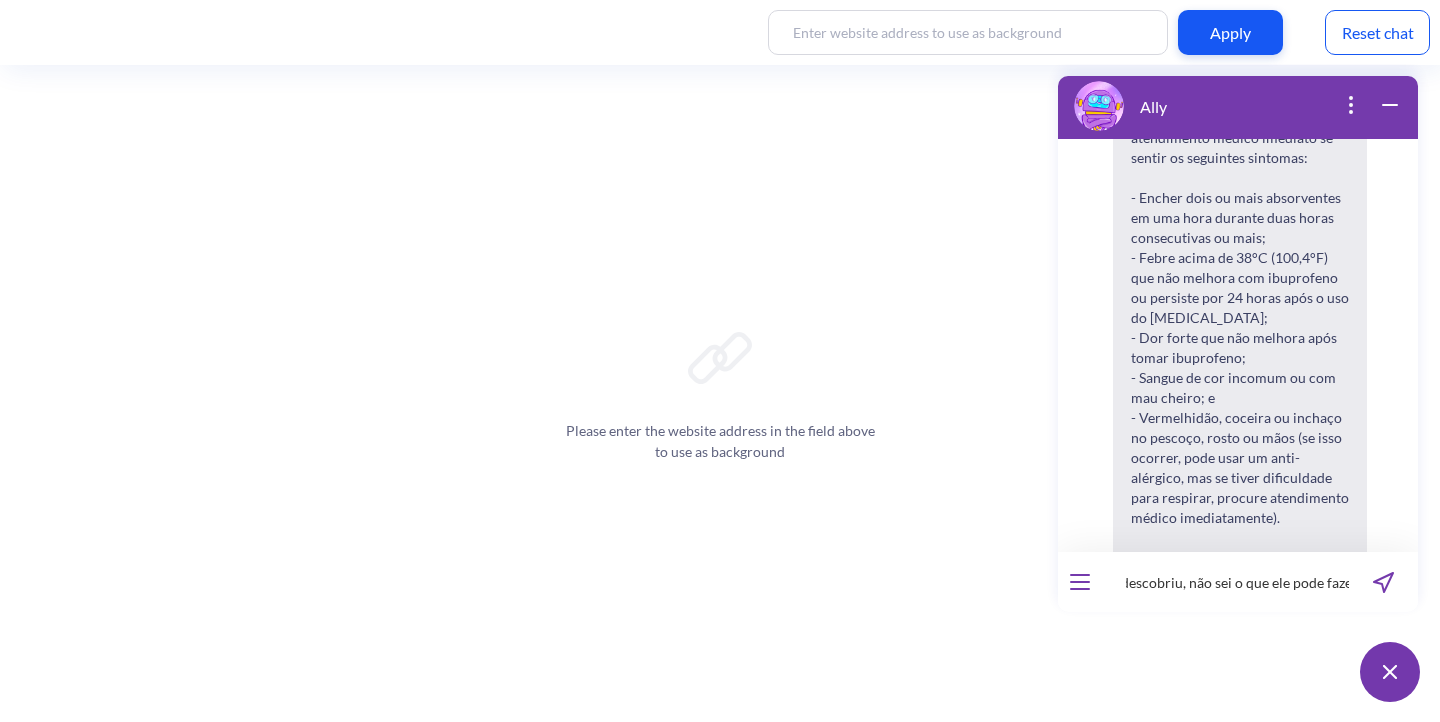 type 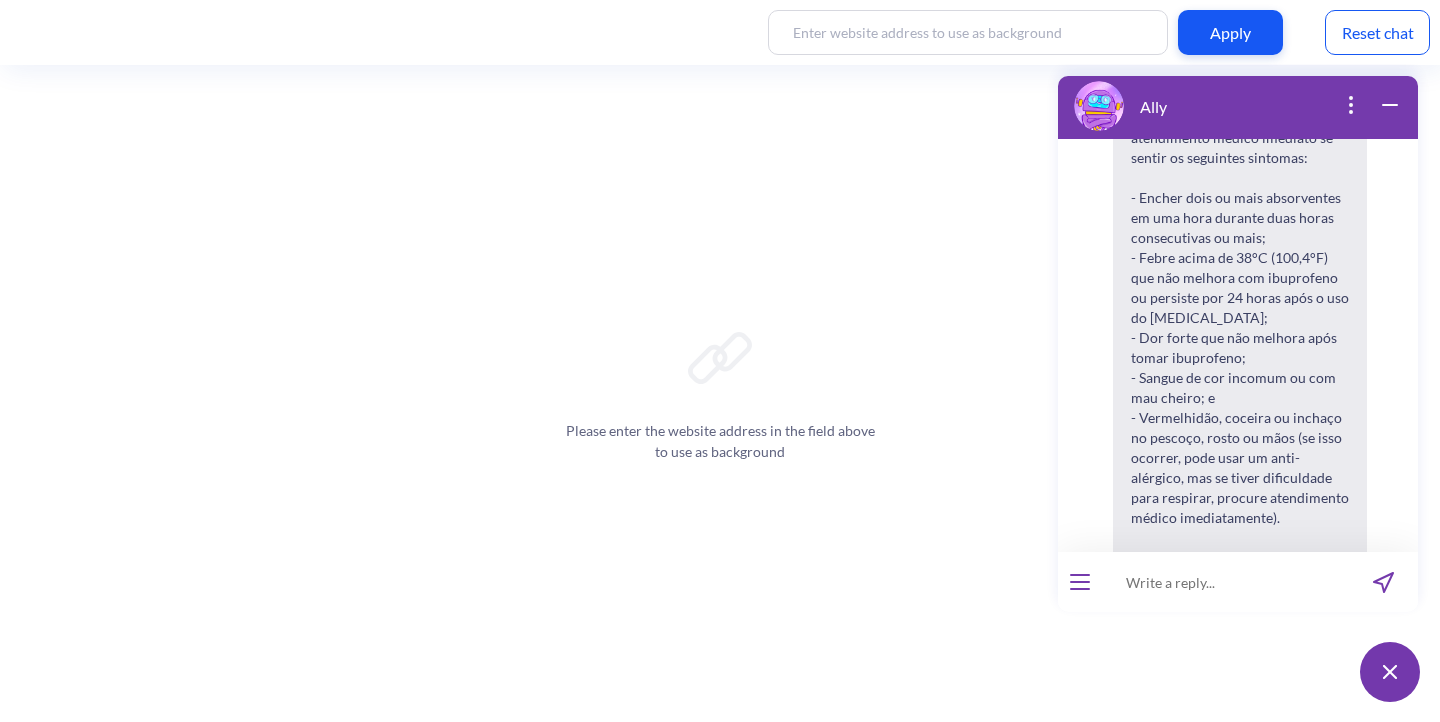 scroll, scrollTop: 0, scrollLeft: 0, axis: both 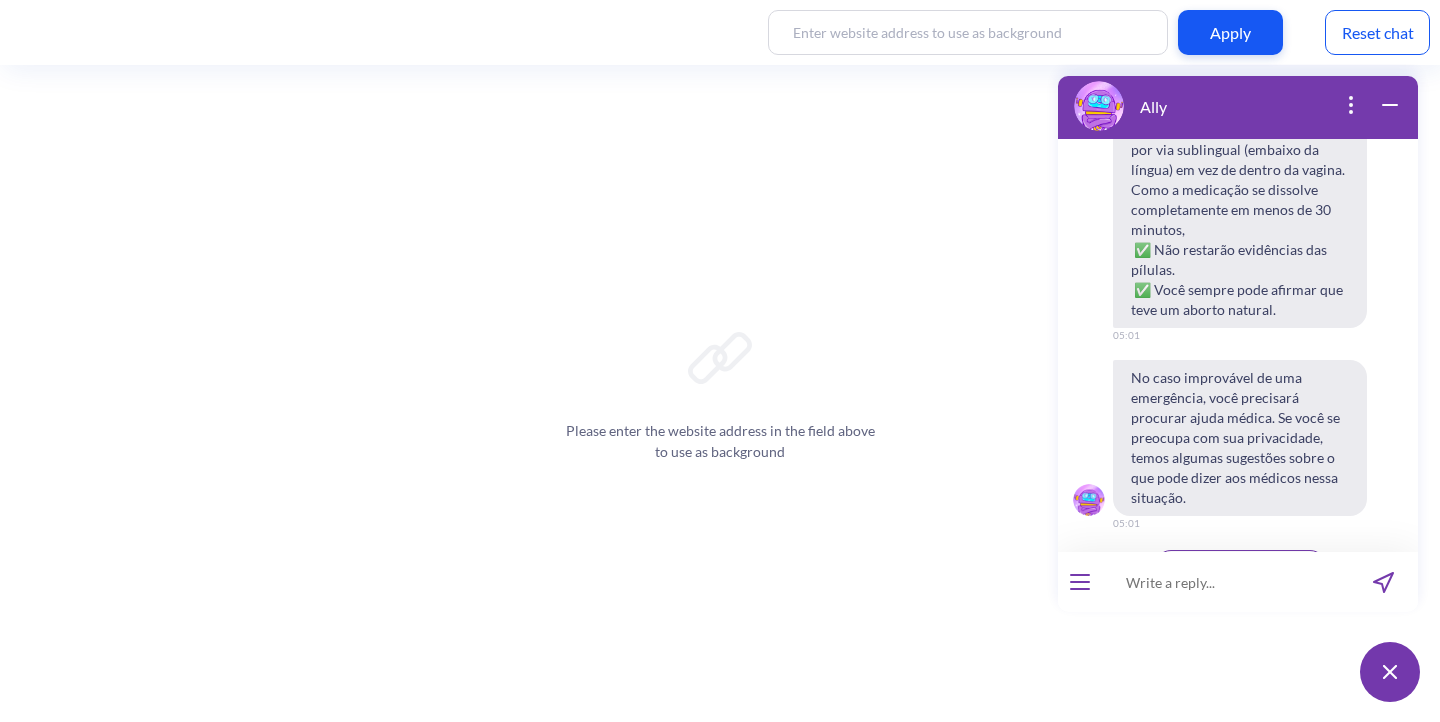 click on "O que dizer aos médicos" at bounding box center (1240, 567) 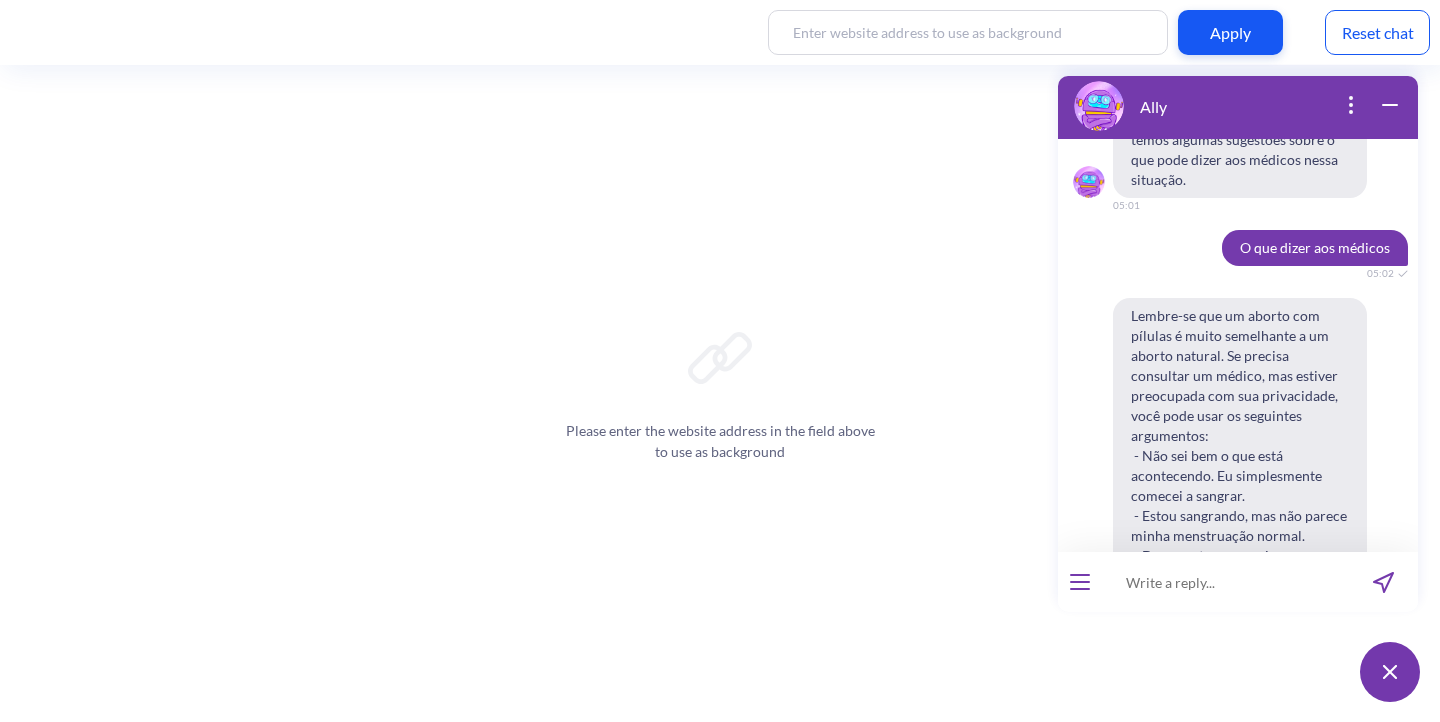 scroll, scrollTop: 5100, scrollLeft: 0, axis: vertical 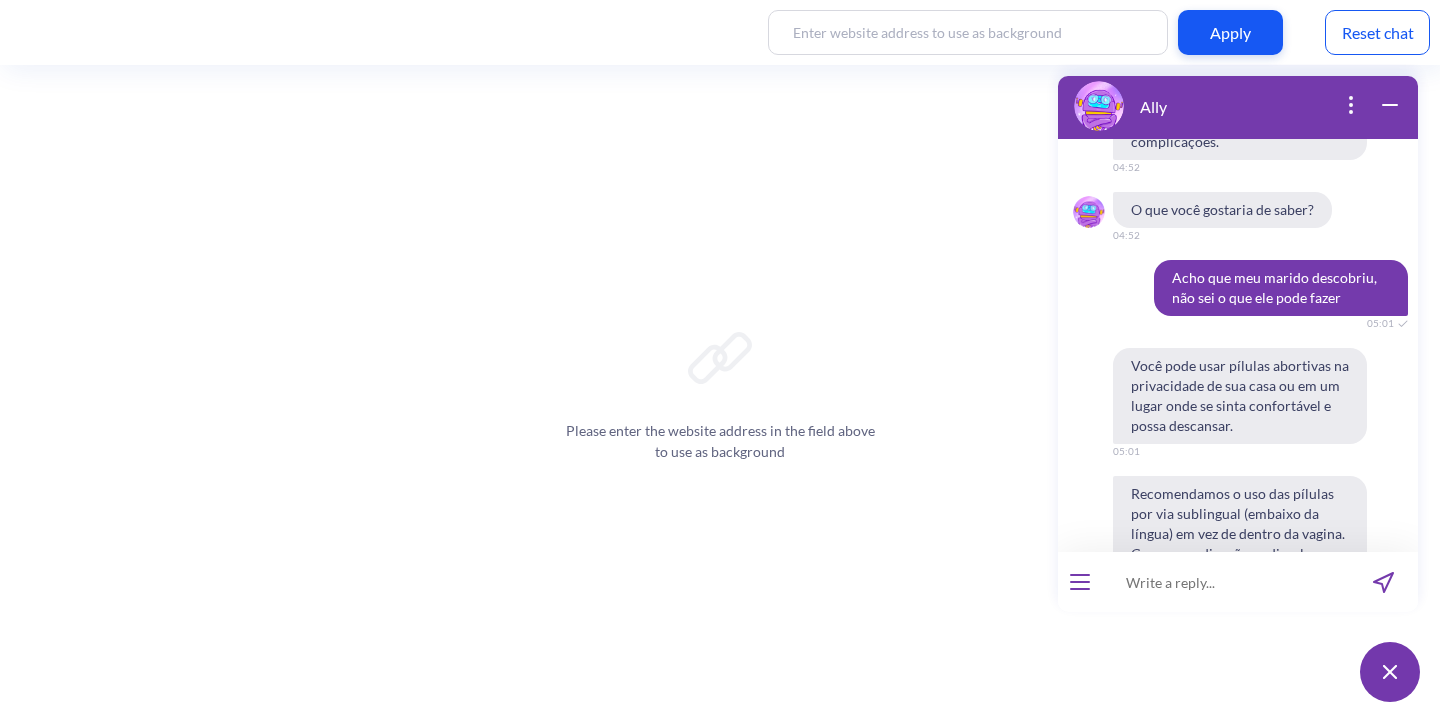 type 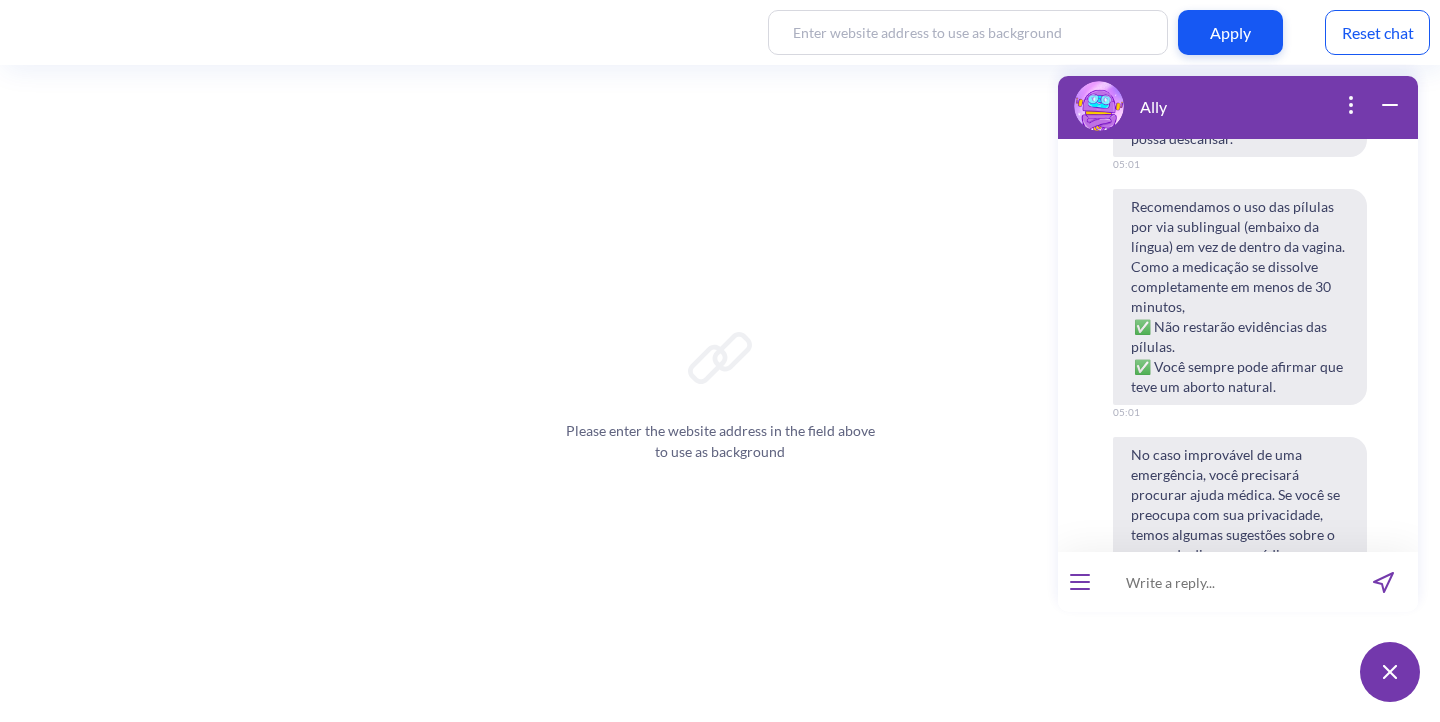 scroll, scrollTop: 4617, scrollLeft: 0, axis: vertical 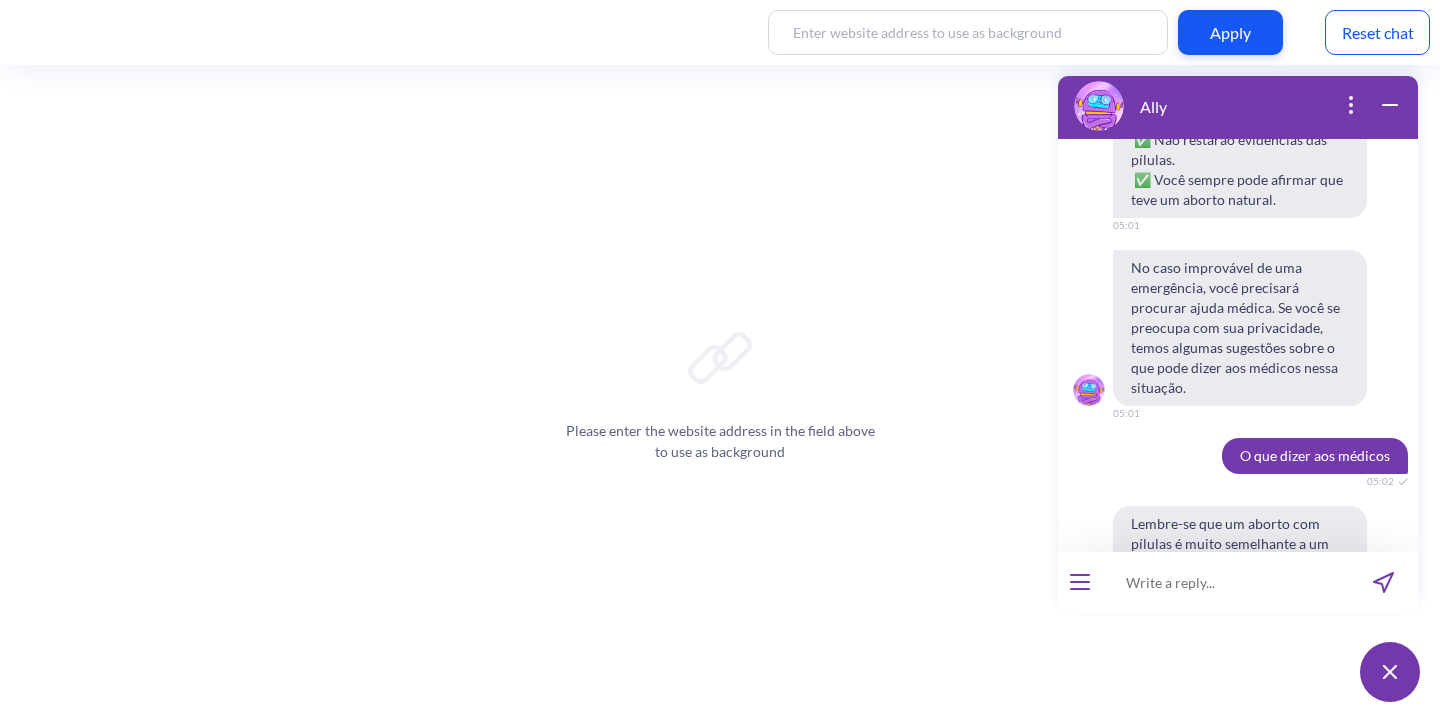 click at bounding box center [1225, 582] 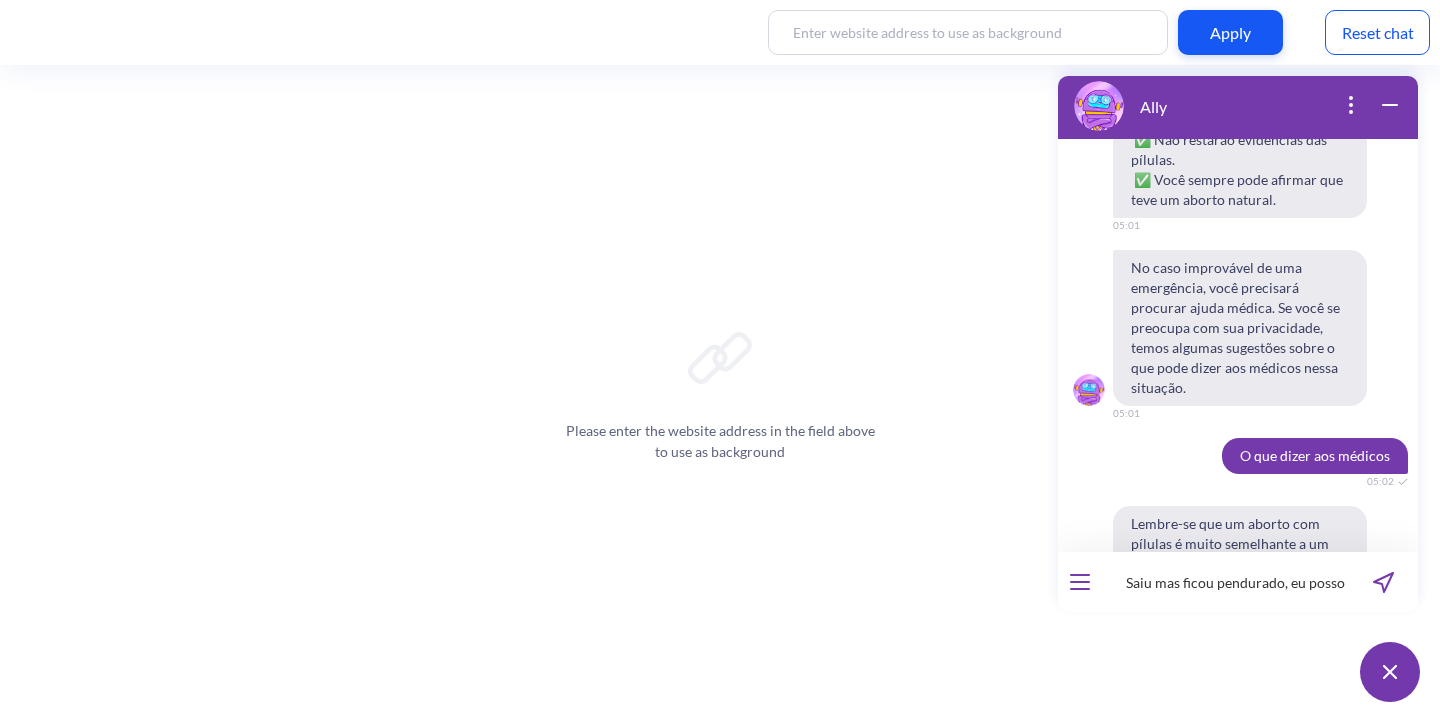 scroll, scrollTop: 0, scrollLeft: 34, axis: horizontal 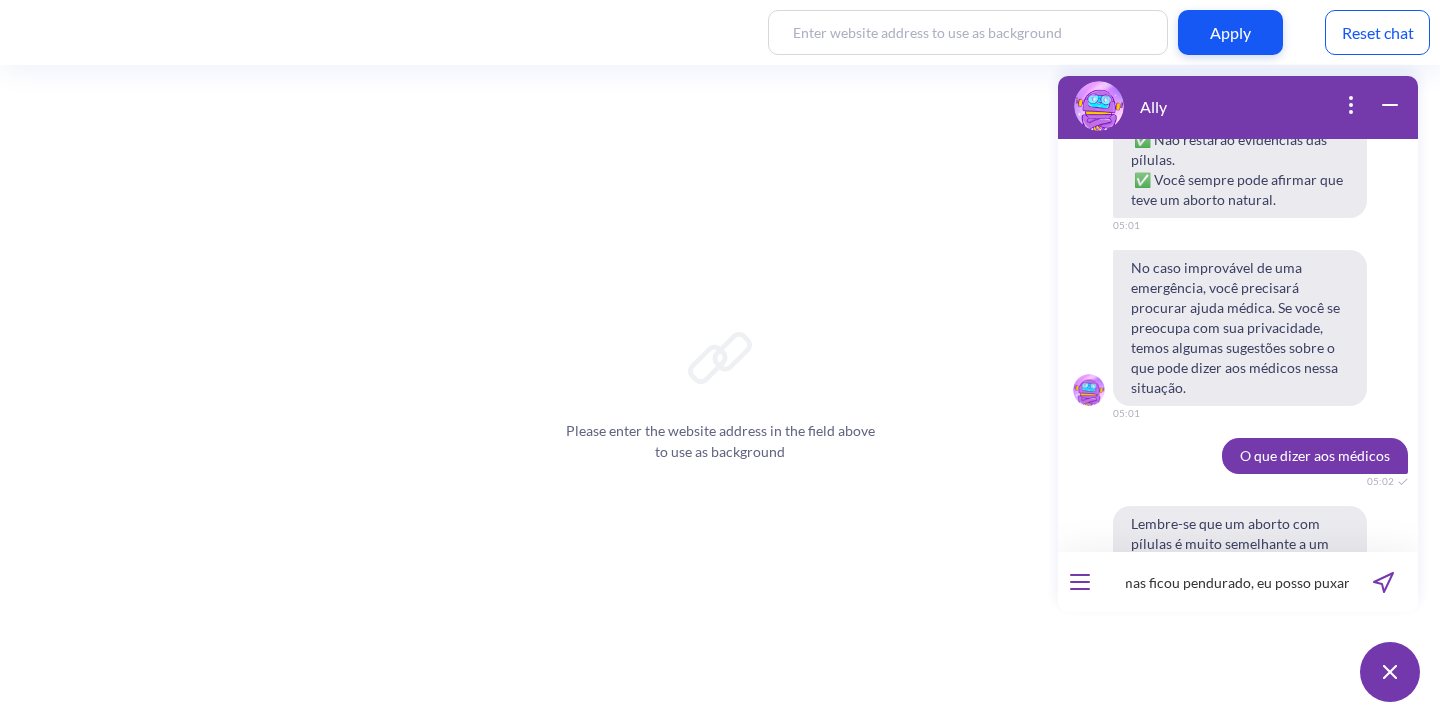 type 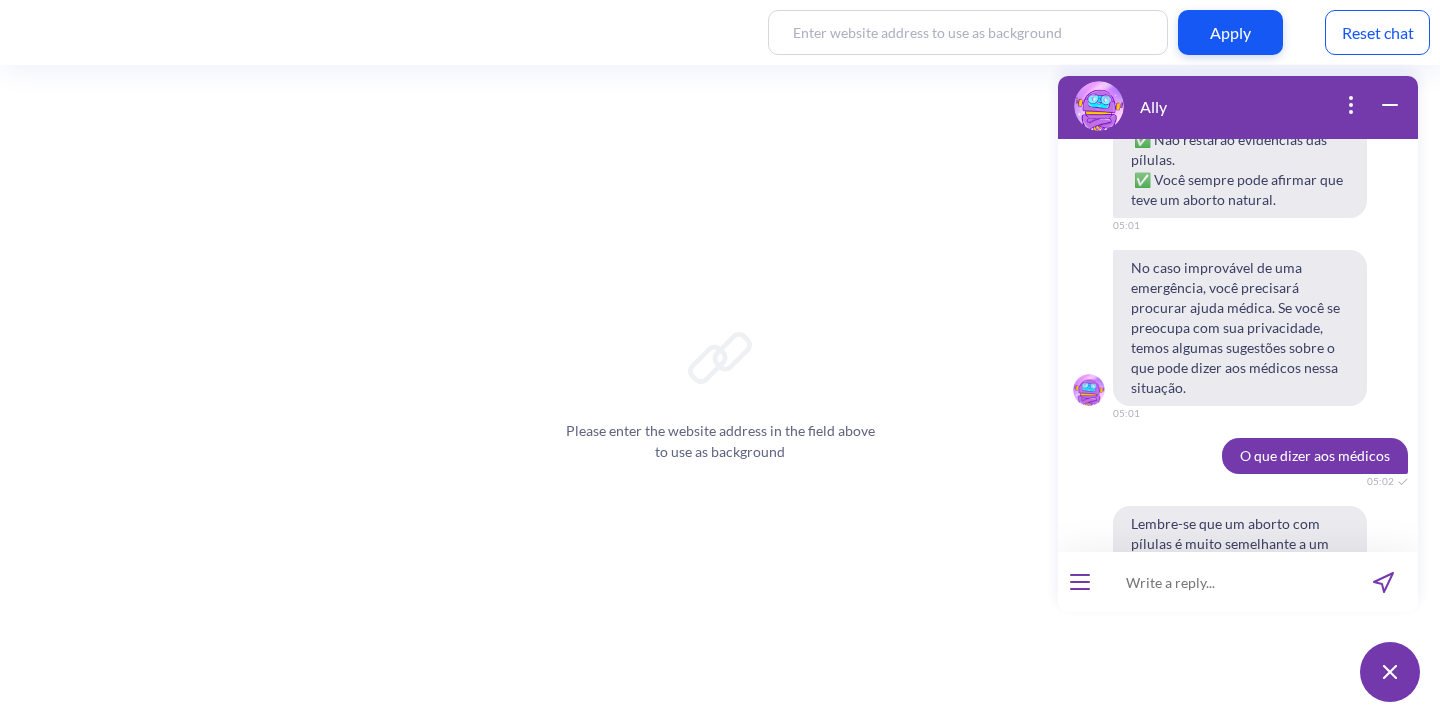 scroll, scrollTop: 0, scrollLeft: 0, axis: both 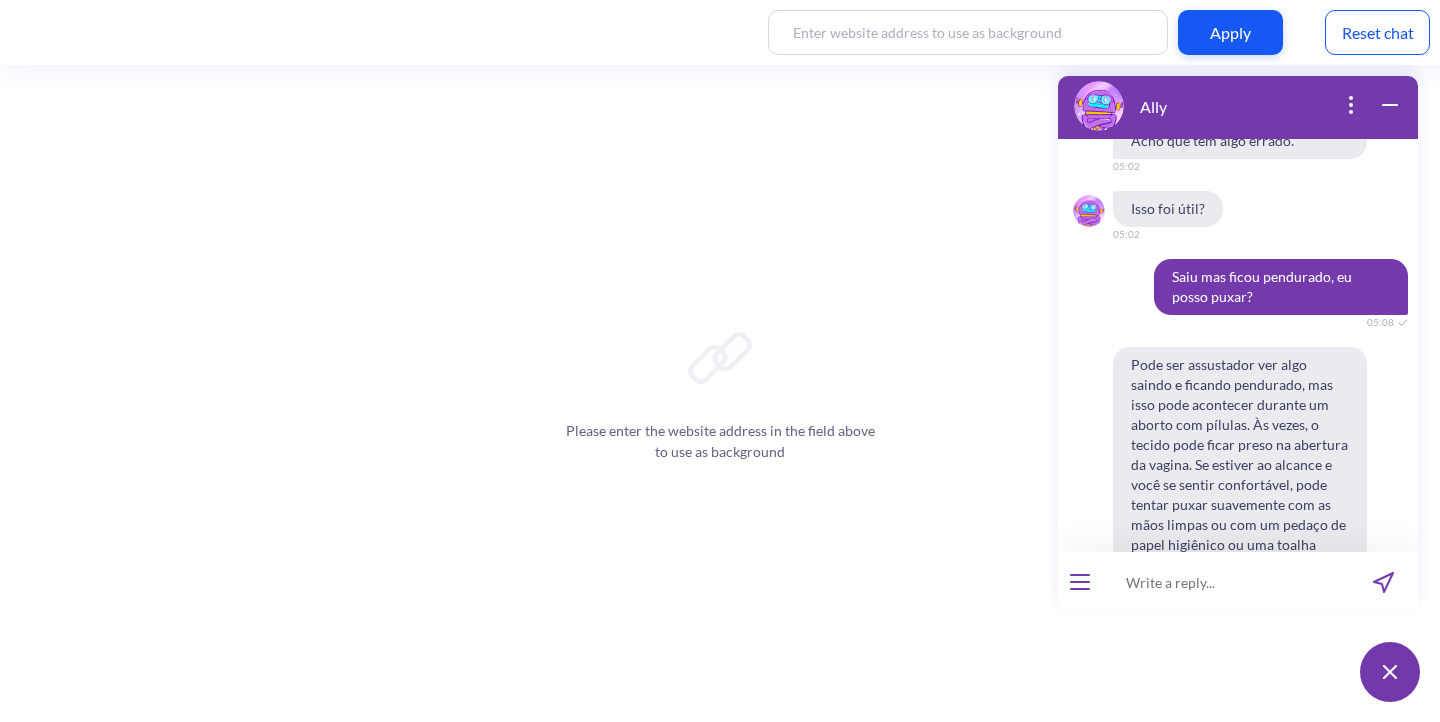type 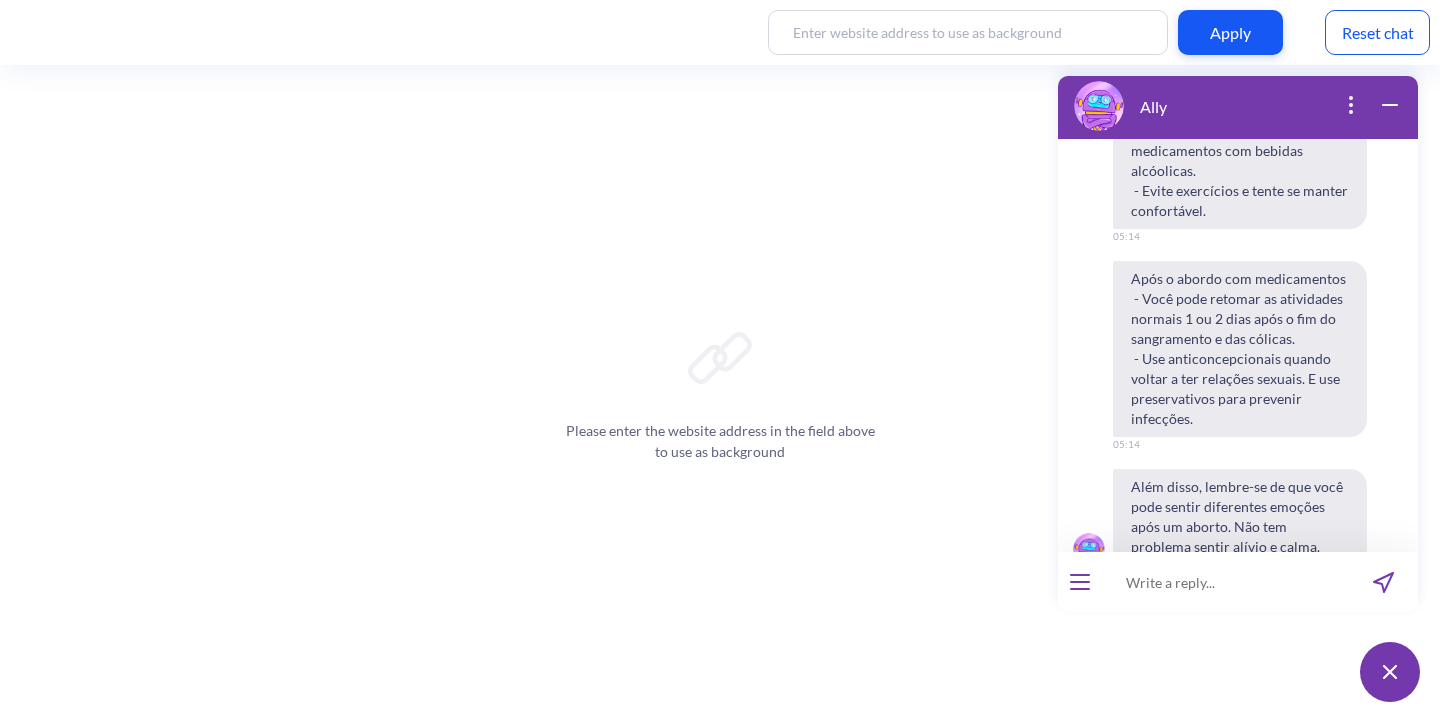 scroll, scrollTop: 6595, scrollLeft: 0, axis: vertical 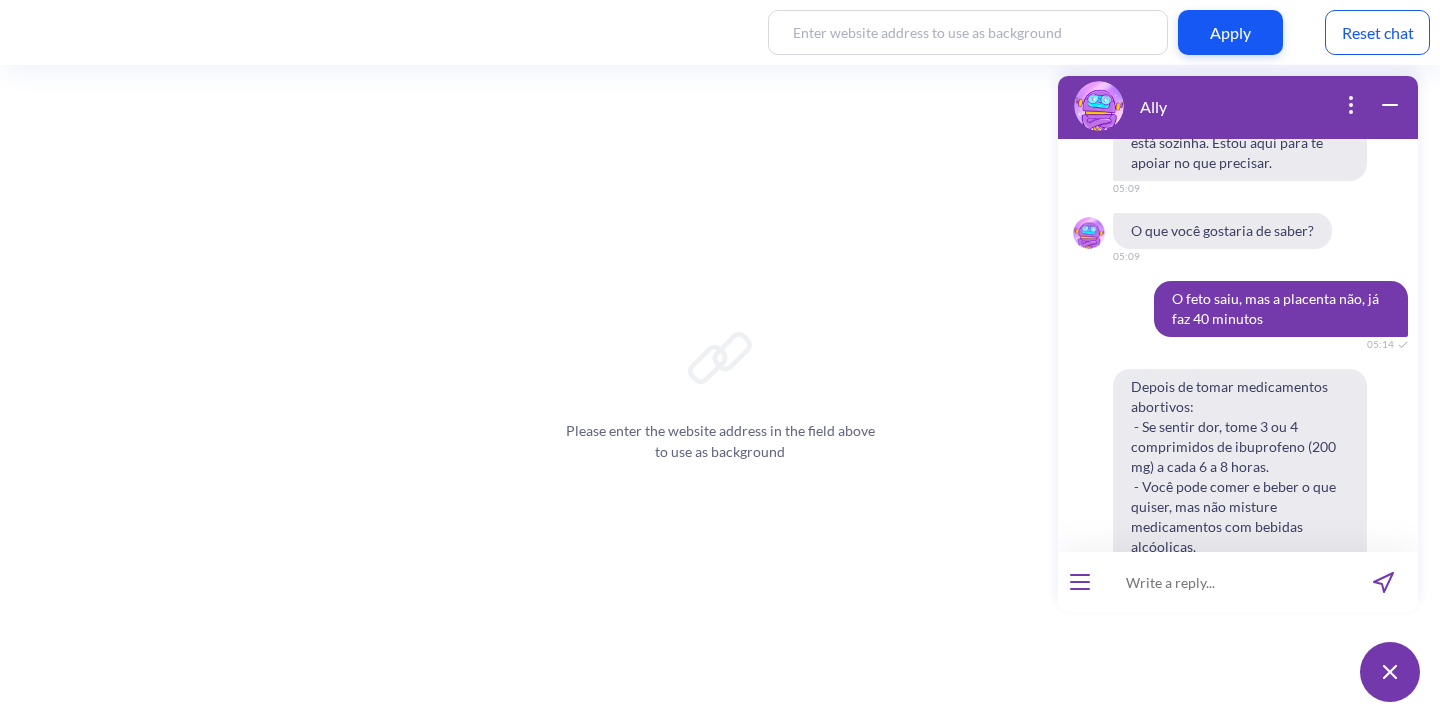 click at bounding box center [1225, 582] 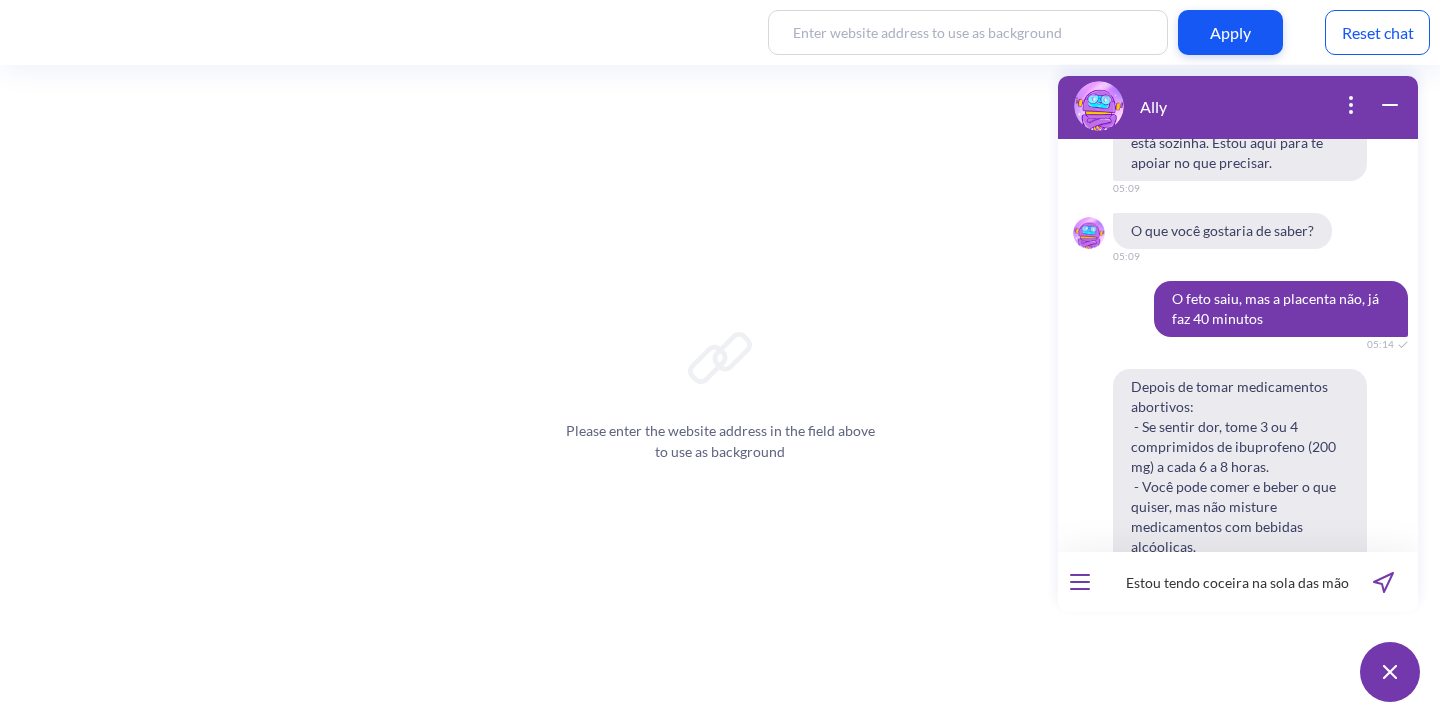 scroll, scrollTop: 0, scrollLeft: 138, axis: horizontal 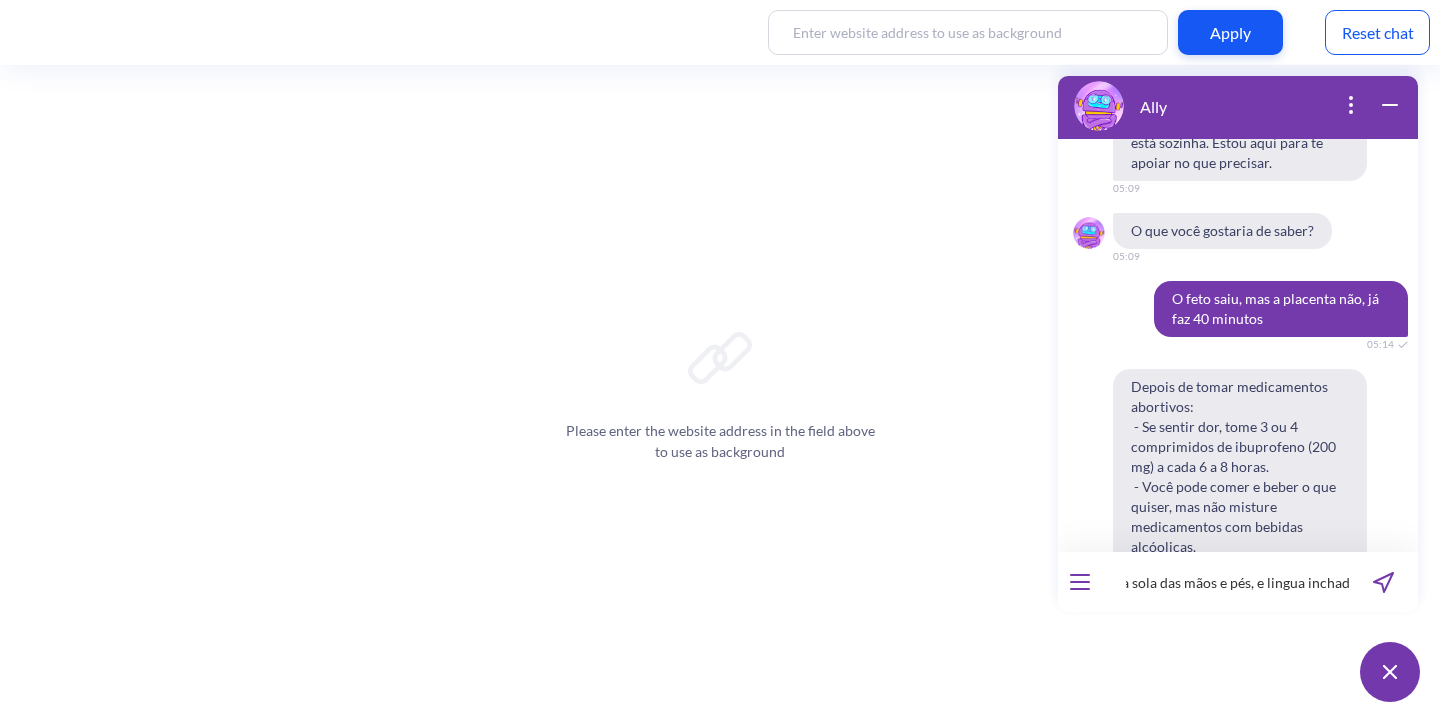 type 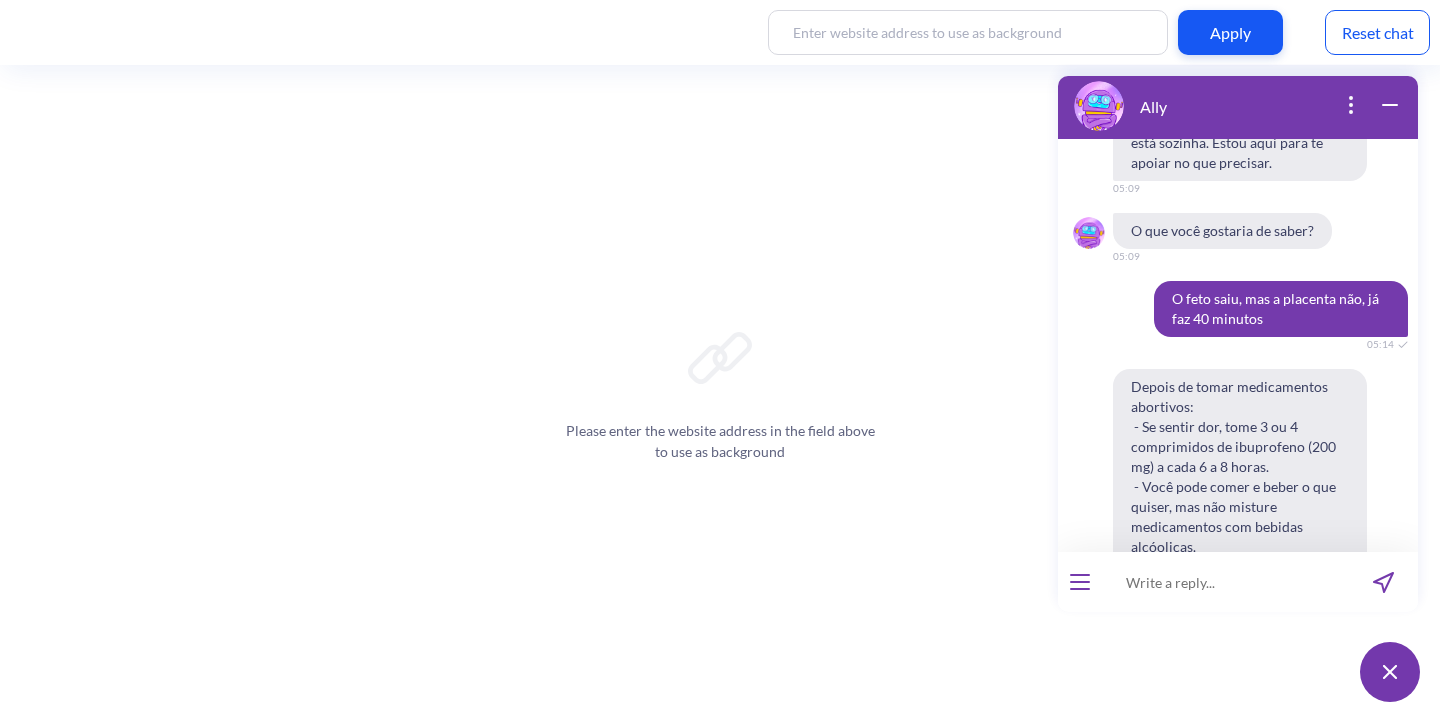 scroll, scrollTop: 0, scrollLeft: 0, axis: both 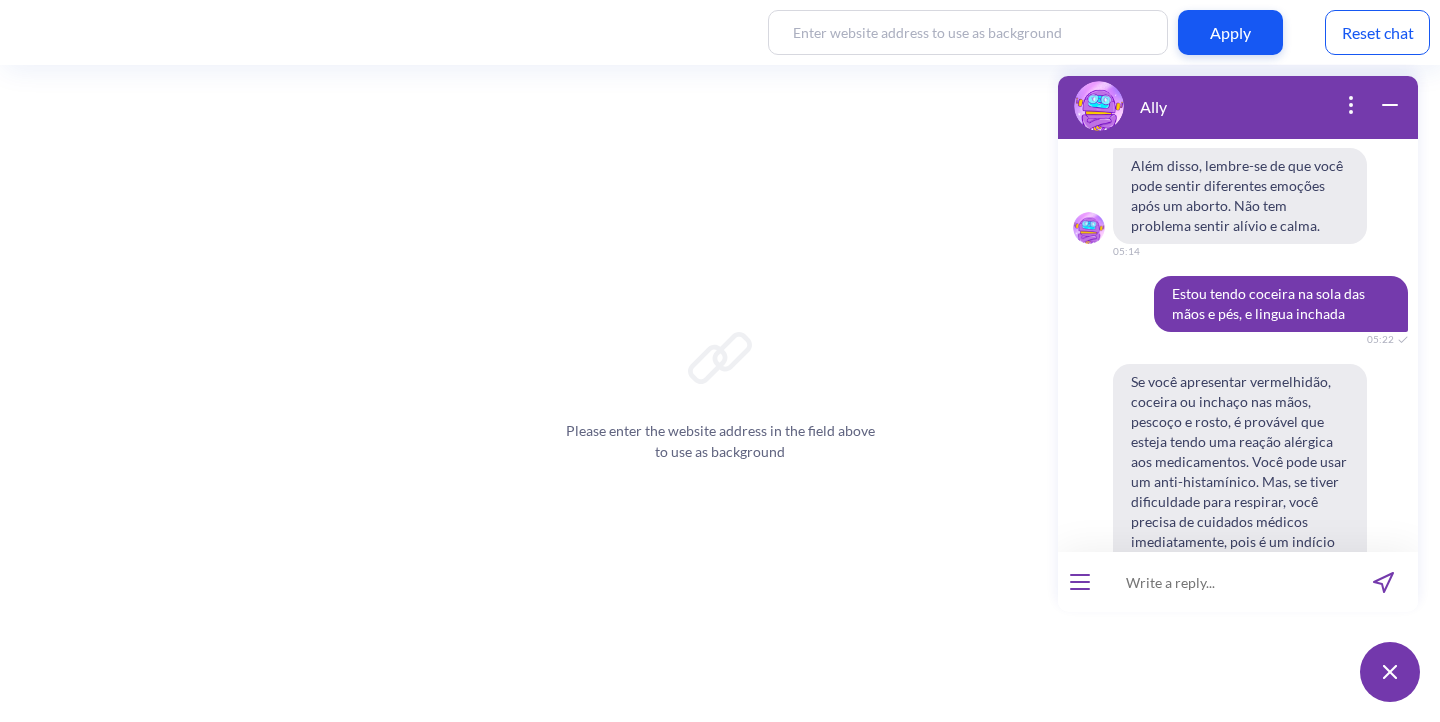 type 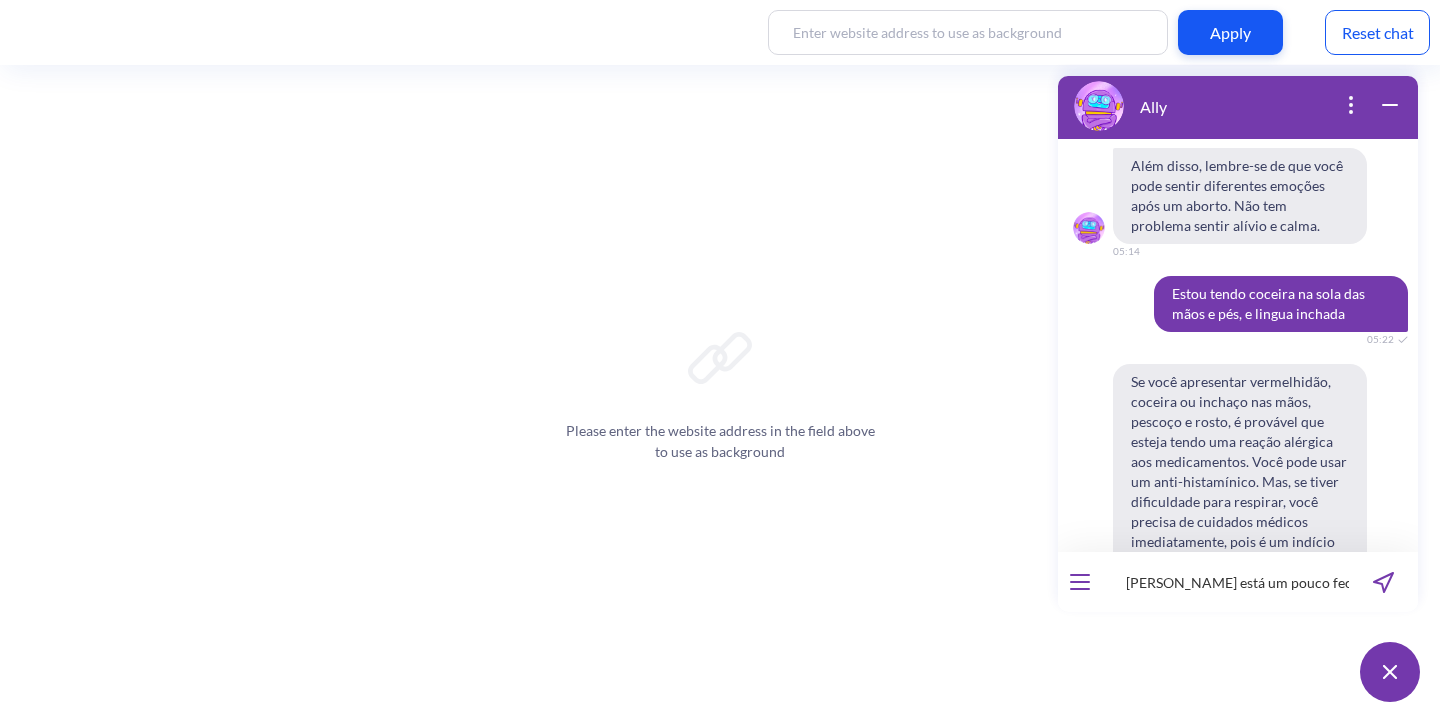 scroll, scrollTop: 0, scrollLeft: 14, axis: horizontal 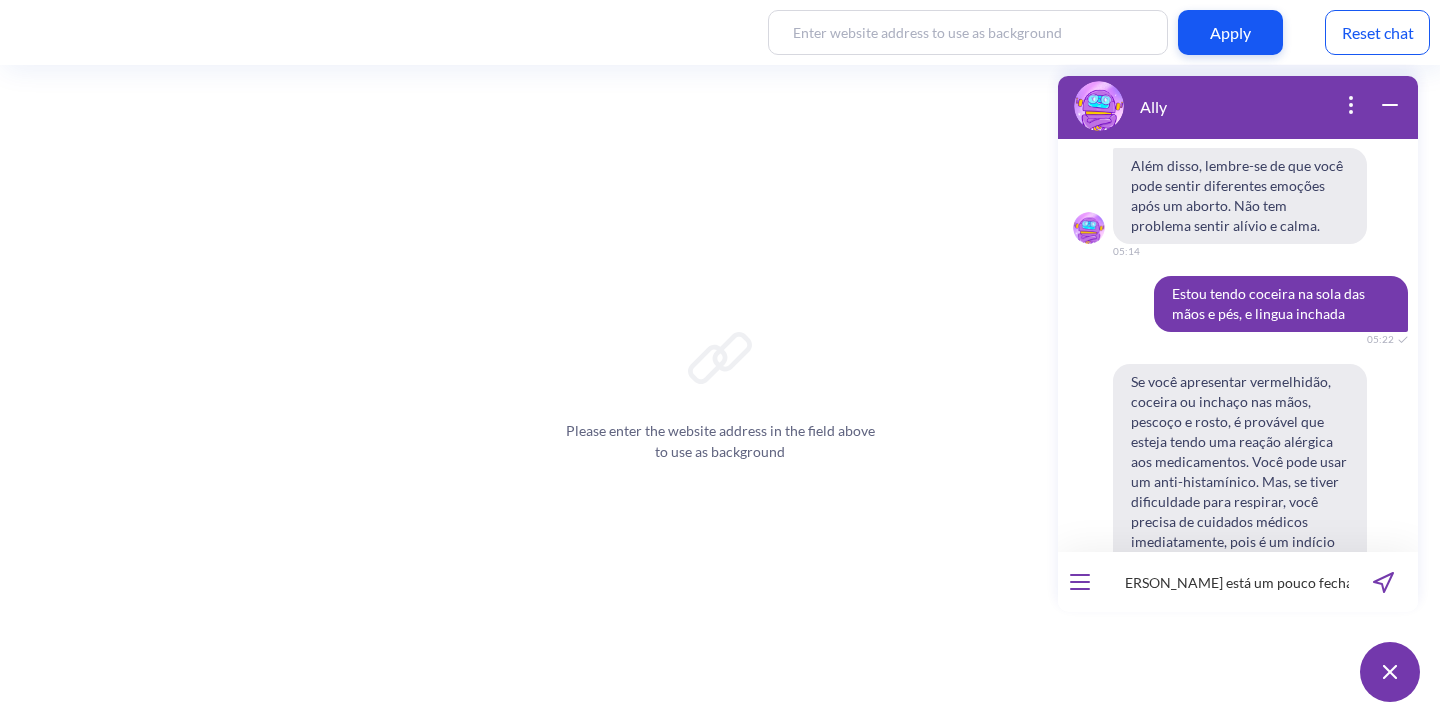 type 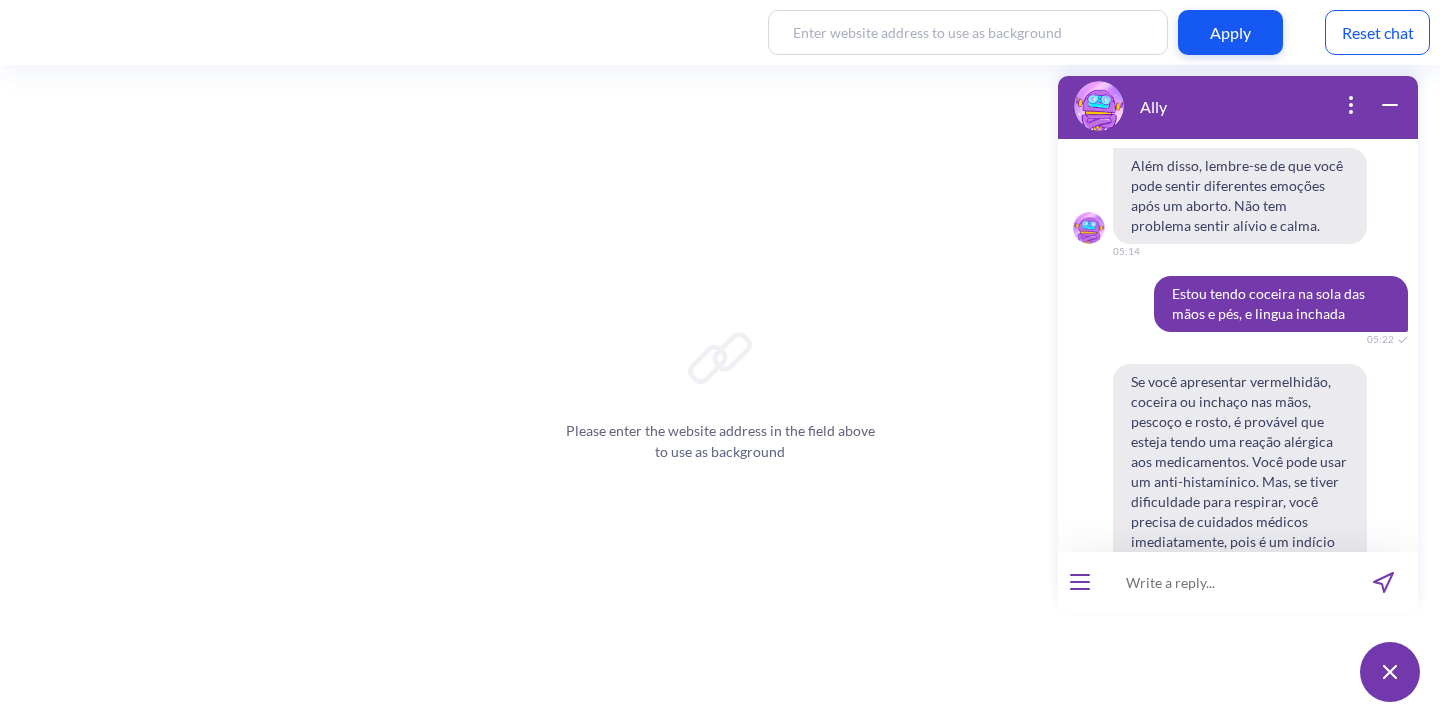 scroll, scrollTop: 0, scrollLeft: 0, axis: both 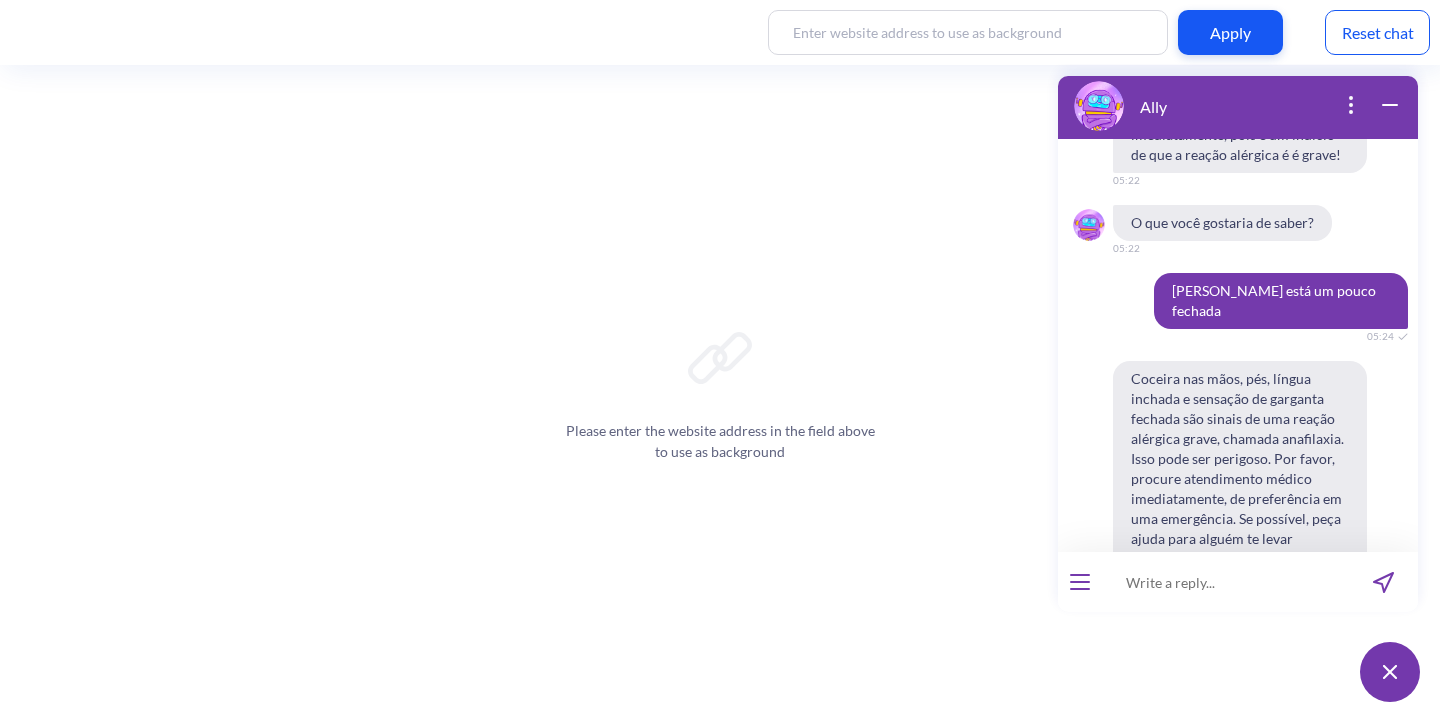 type 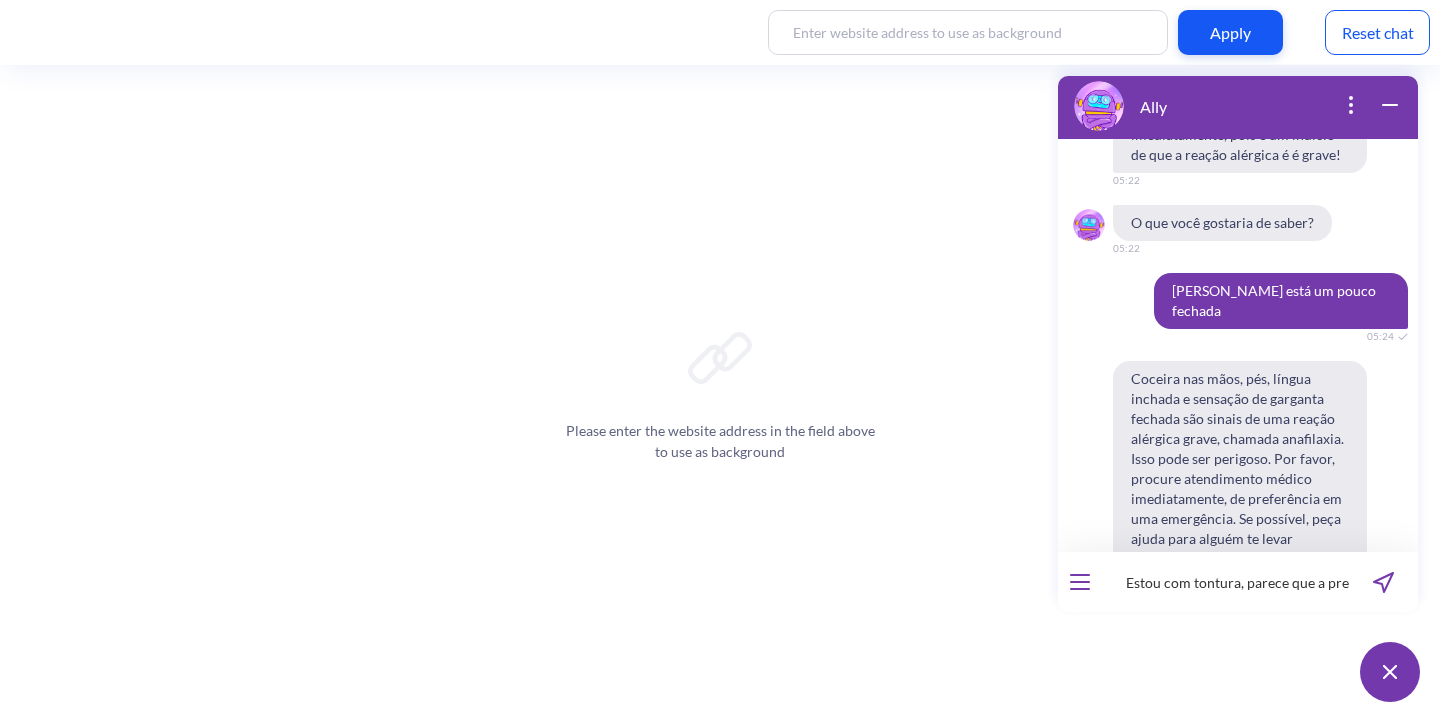 scroll, scrollTop: 0, scrollLeft: 86, axis: horizontal 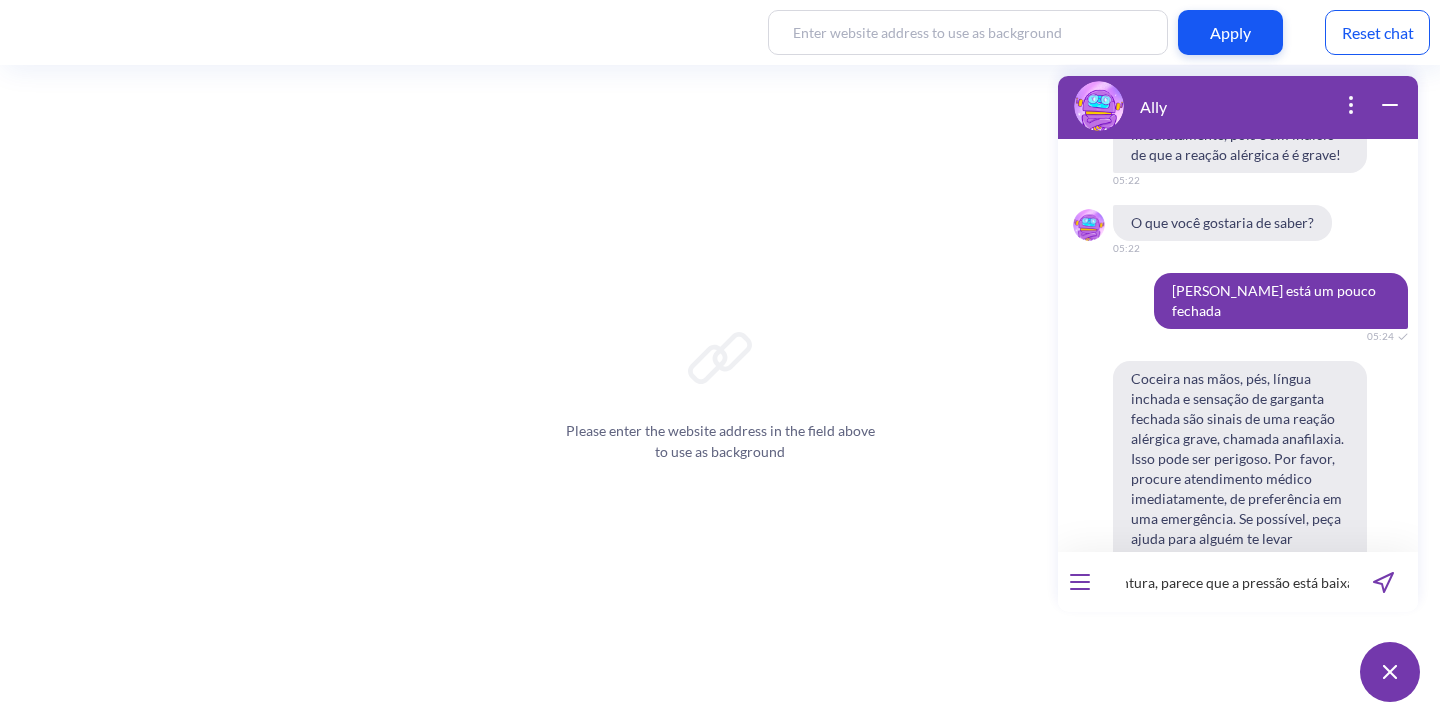 type 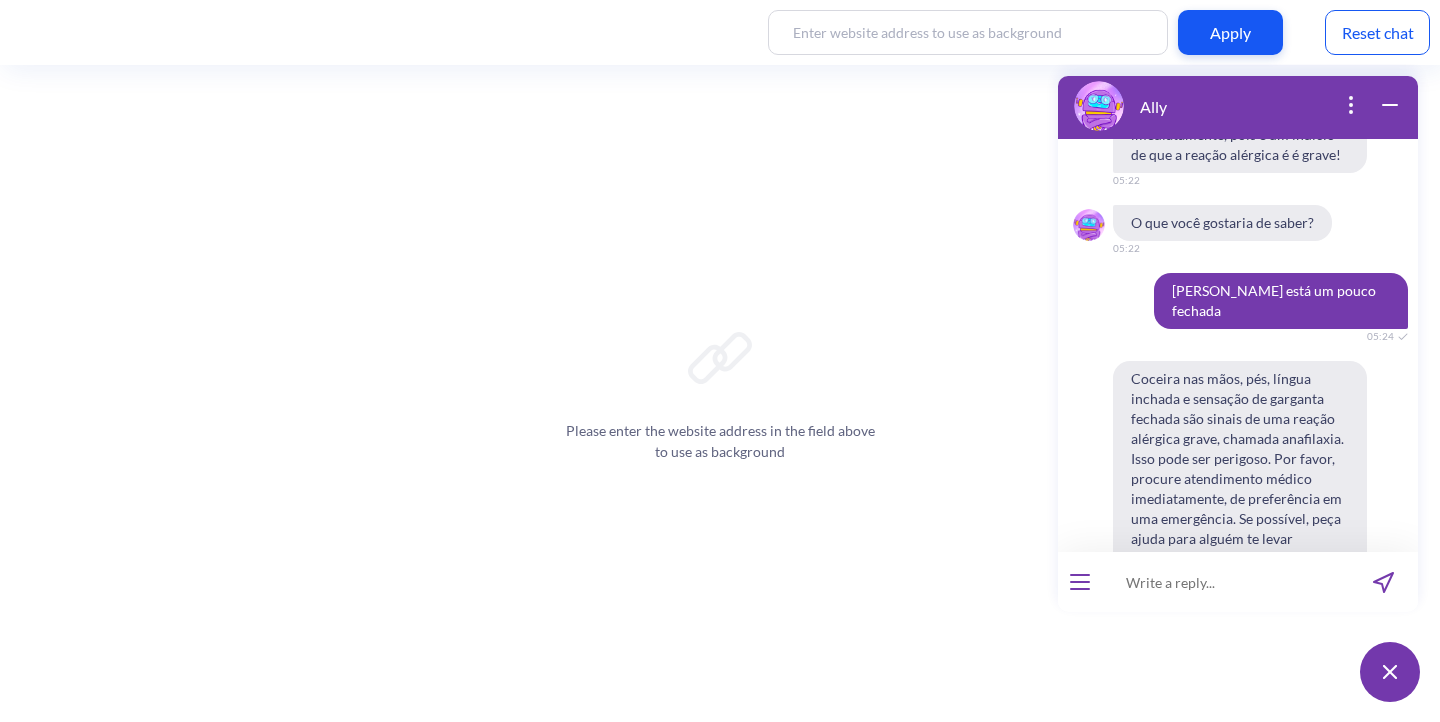 scroll, scrollTop: 0, scrollLeft: 0, axis: both 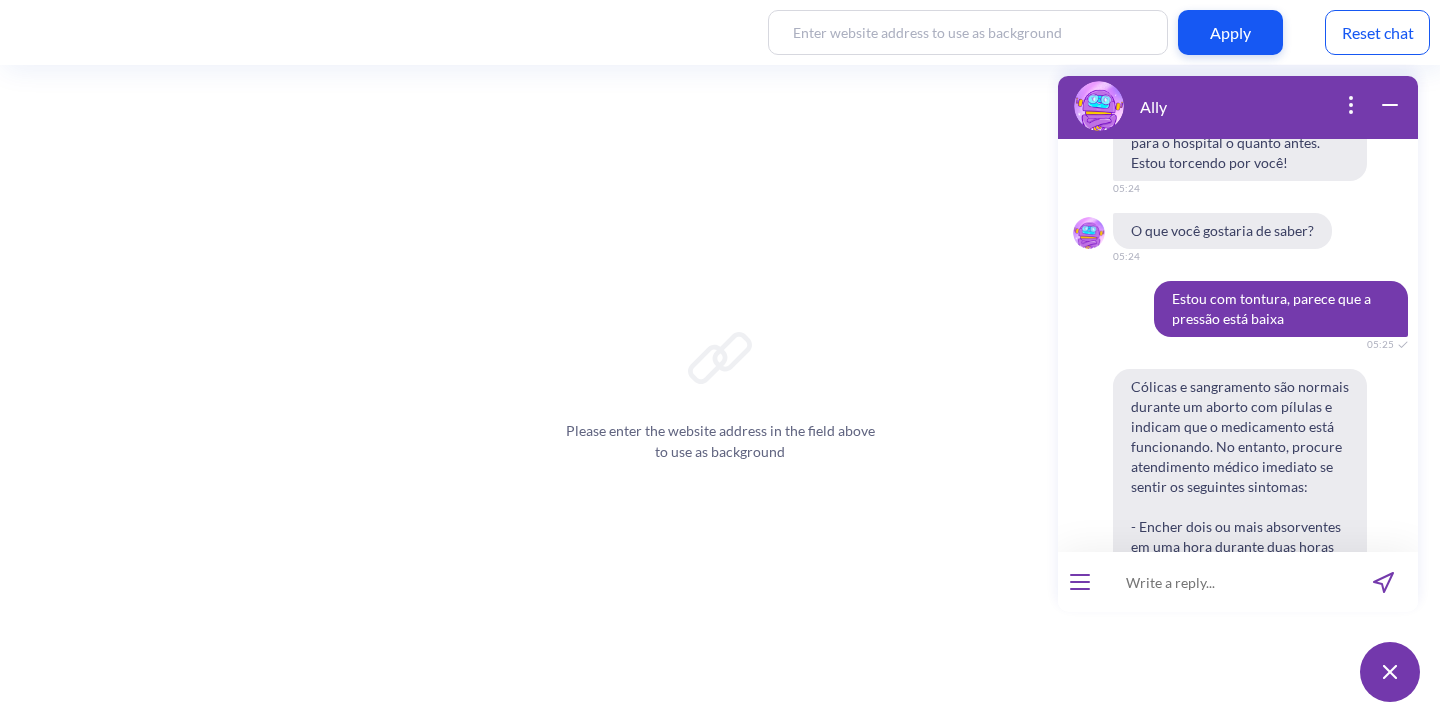 type 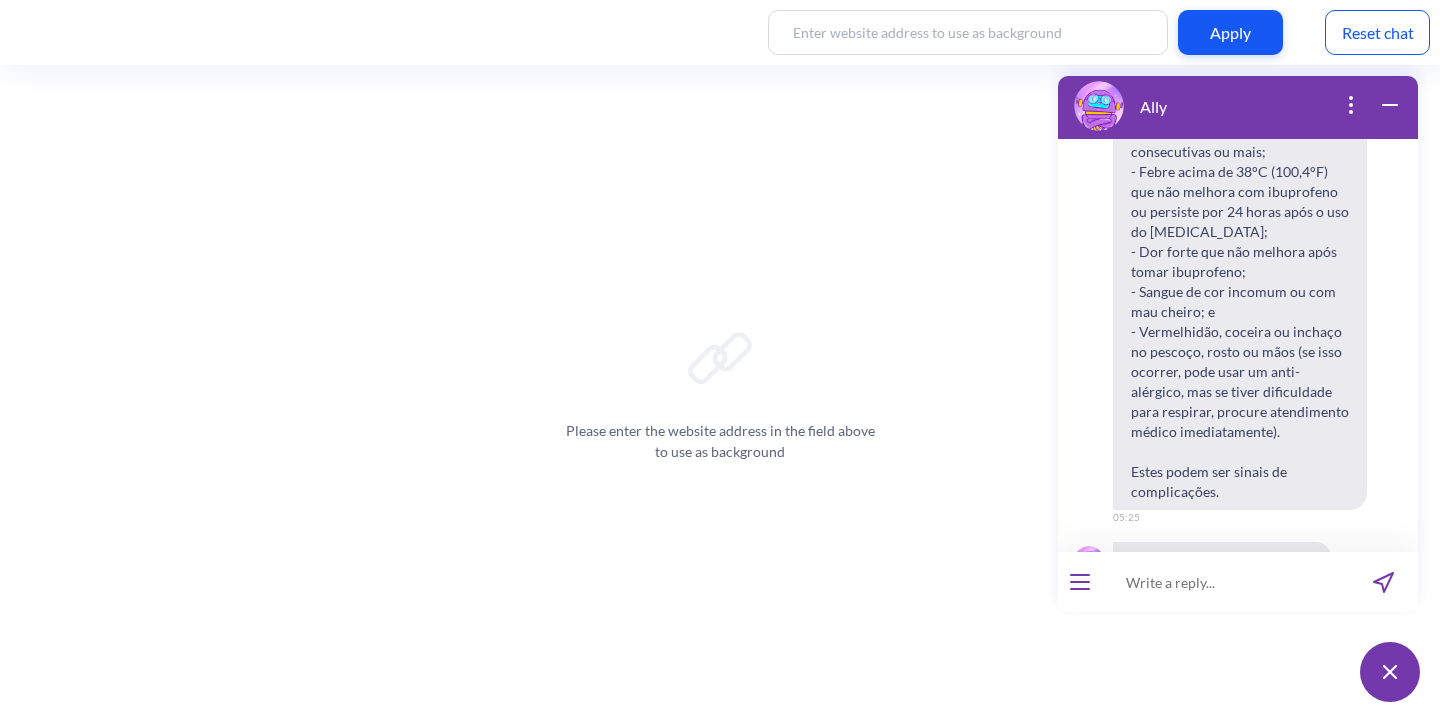 scroll, scrollTop: 8347, scrollLeft: 0, axis: vertical 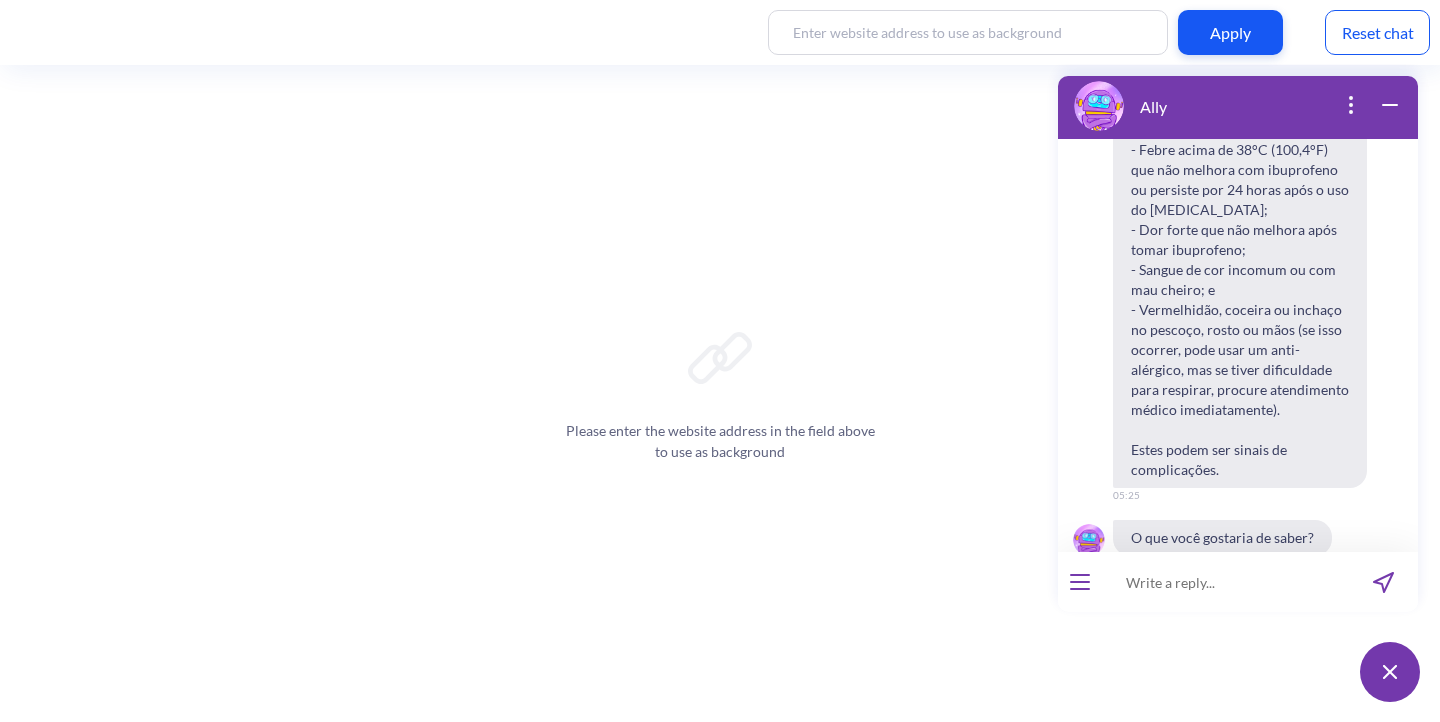click at bounding box center (1225, 582) 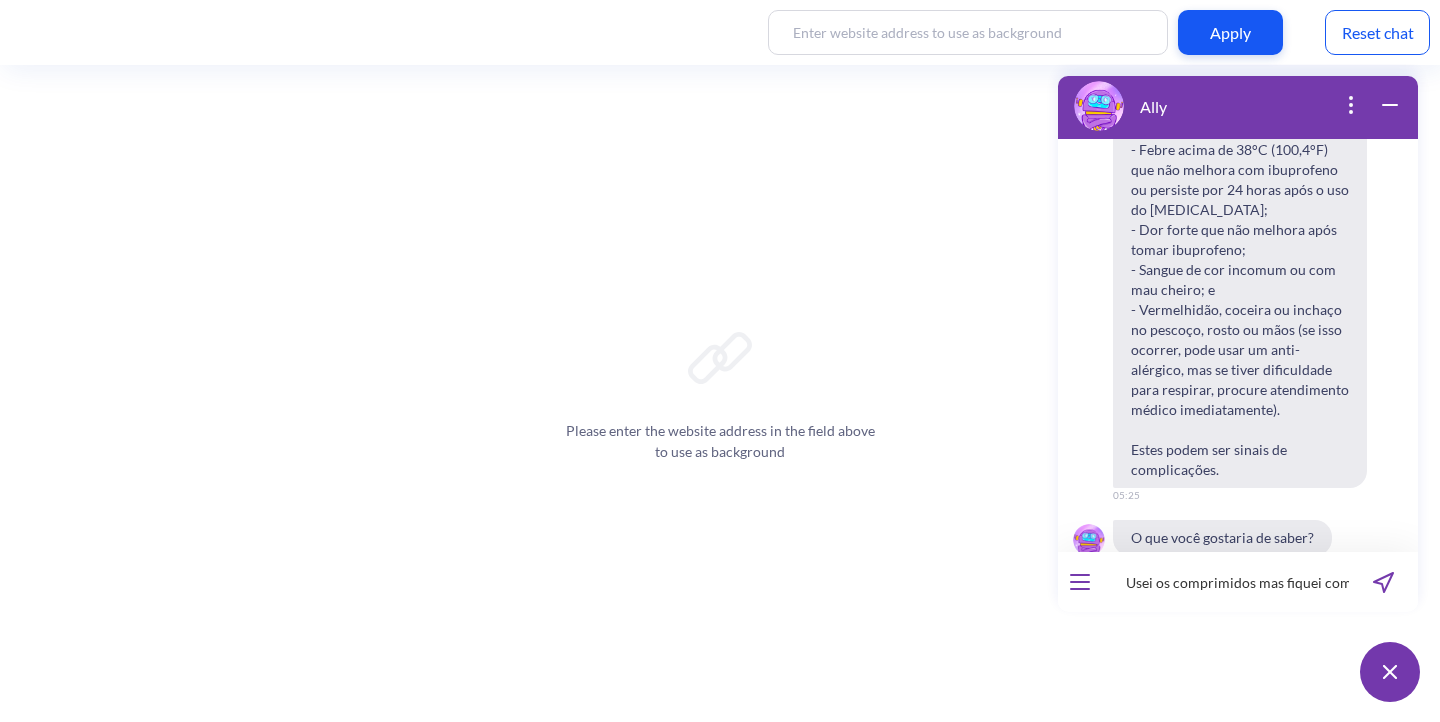 scroll, scrollTop: 0, scrollLeft: 563, axis: horizontal 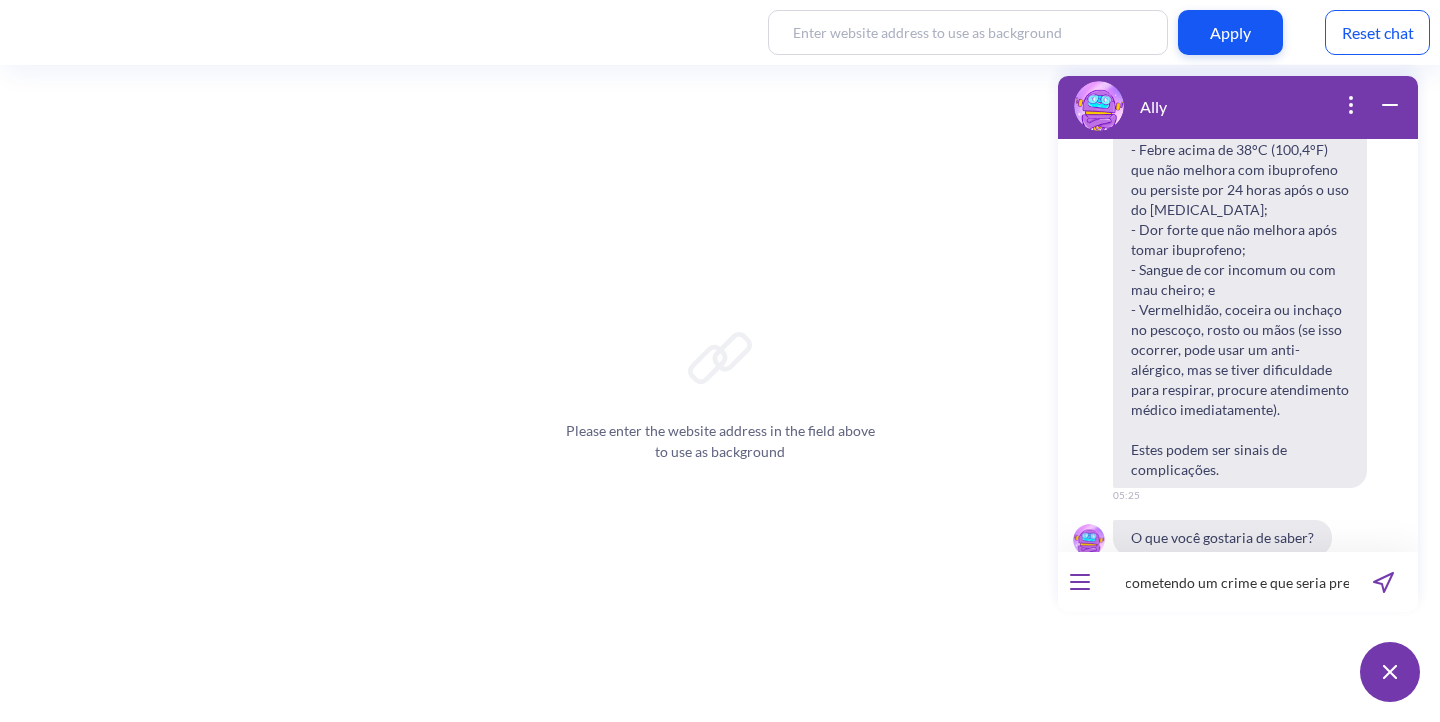 type 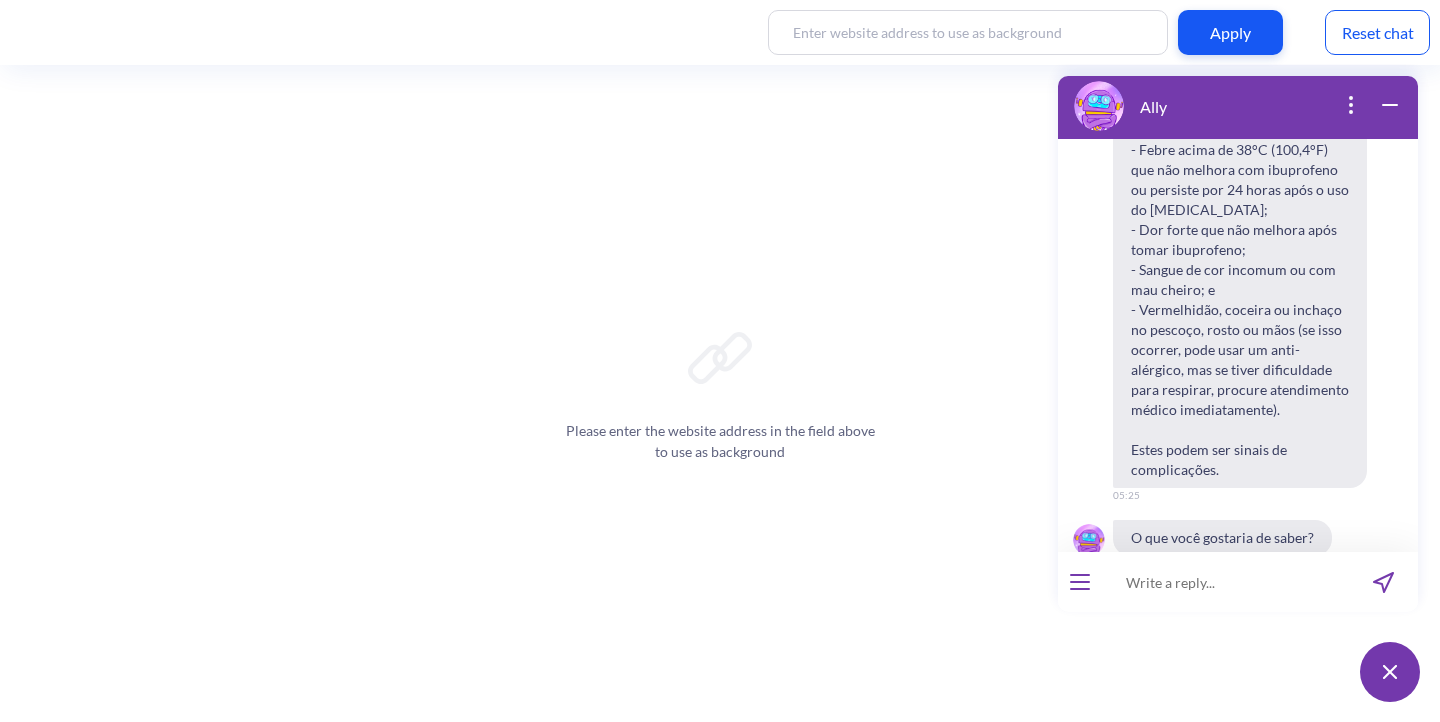 scroll, scrollTop: 0, scrollLeft: 0, axis: both 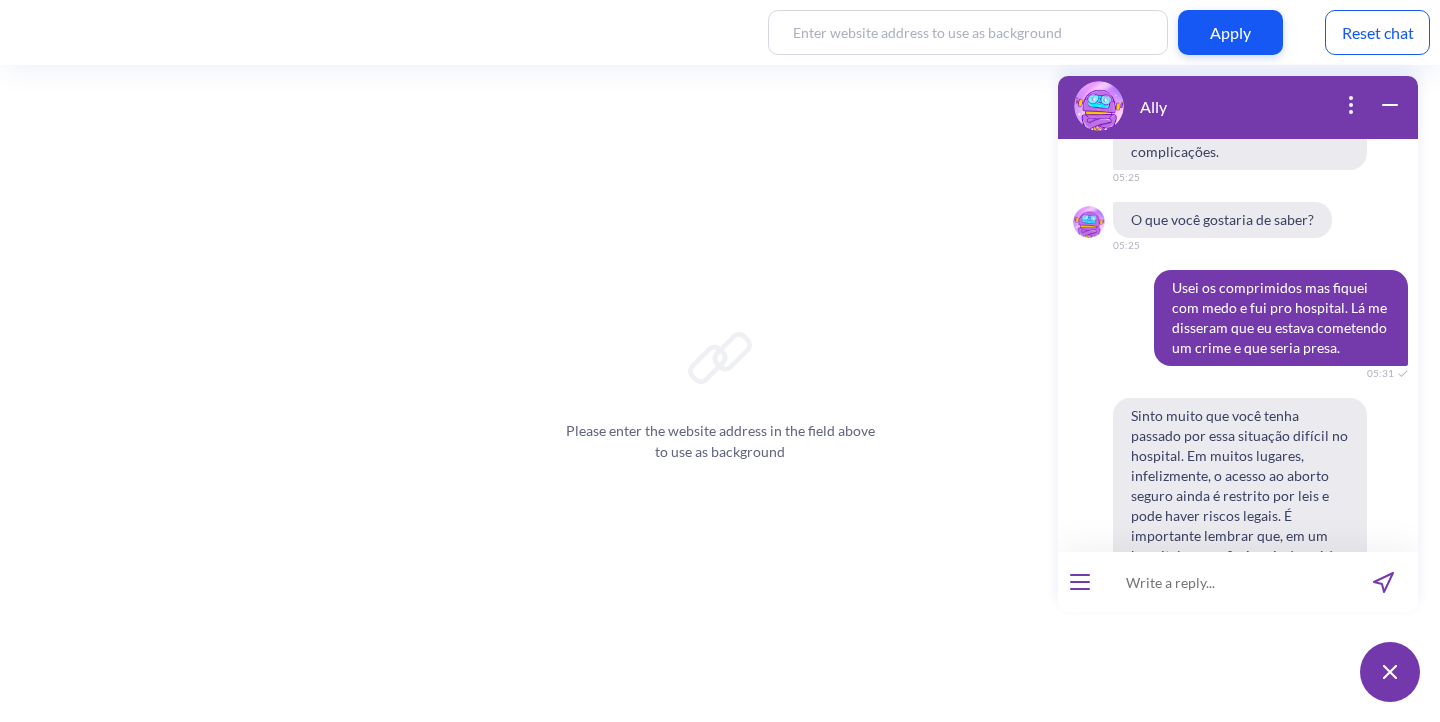 type 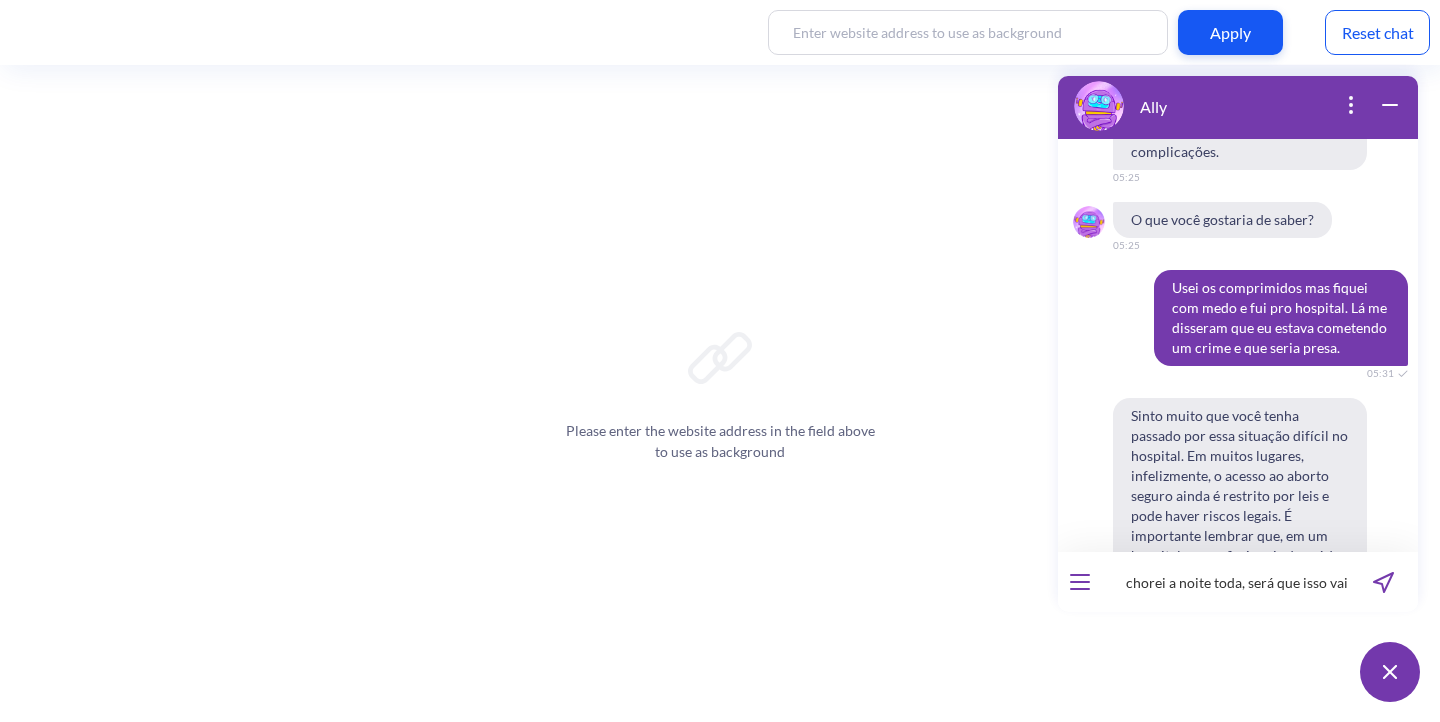 scroll, scrollTop: 0, scrollLeft: 167, axis: horizontal 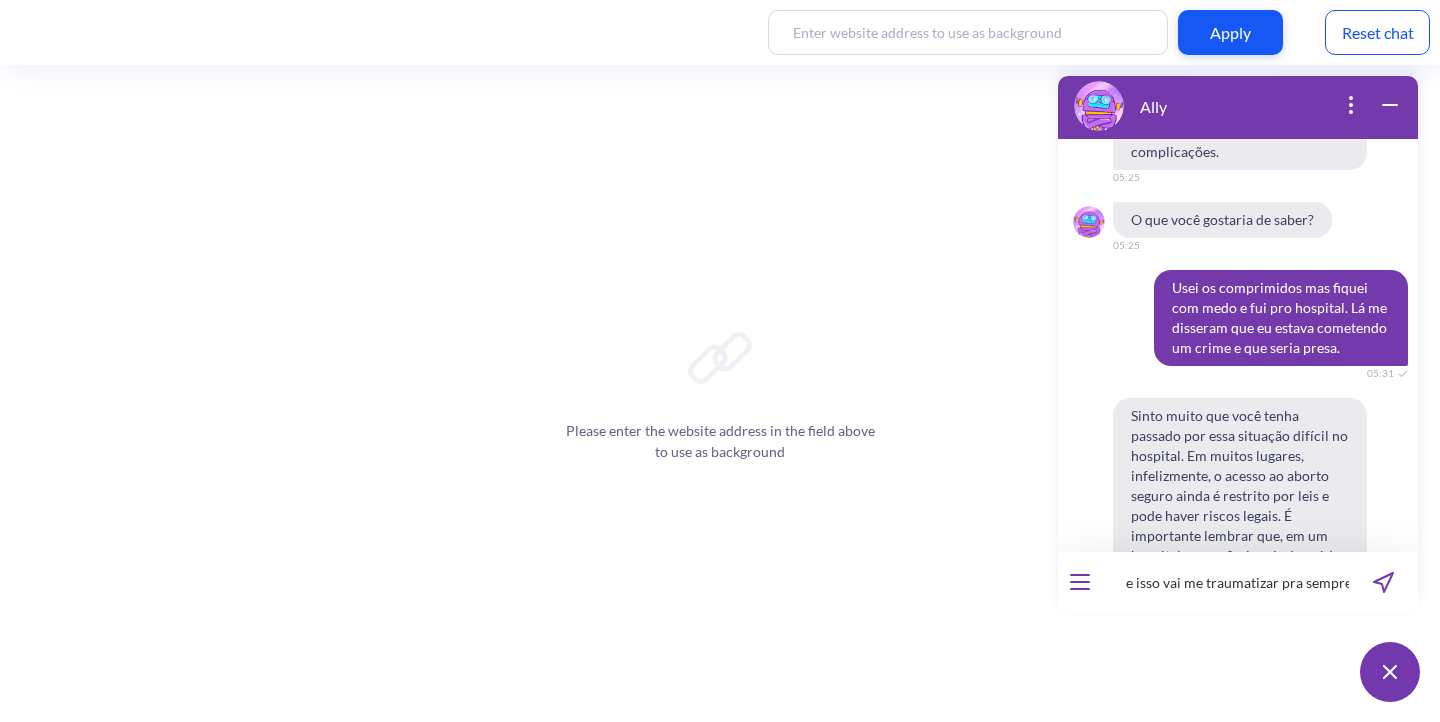 type 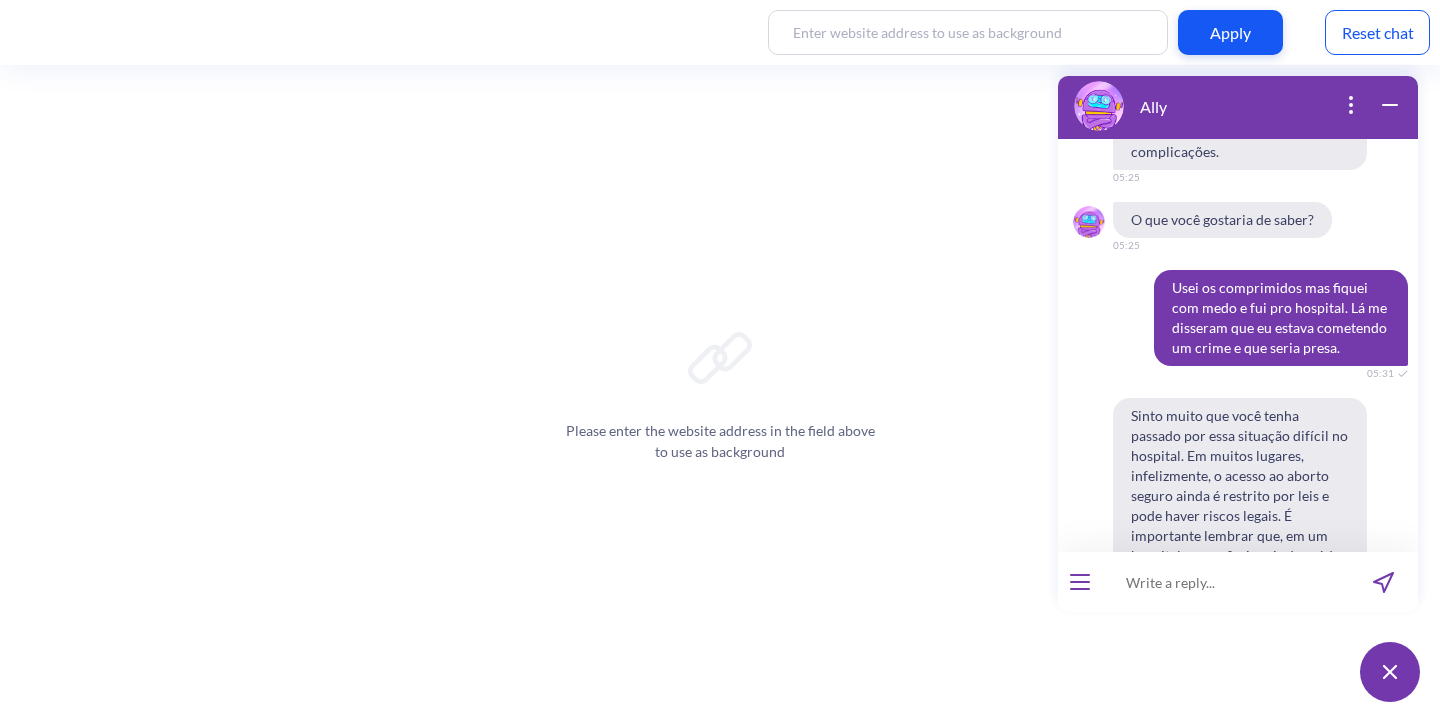 scroll, scrollTop: 0, scrollLeft: 0, axis: both 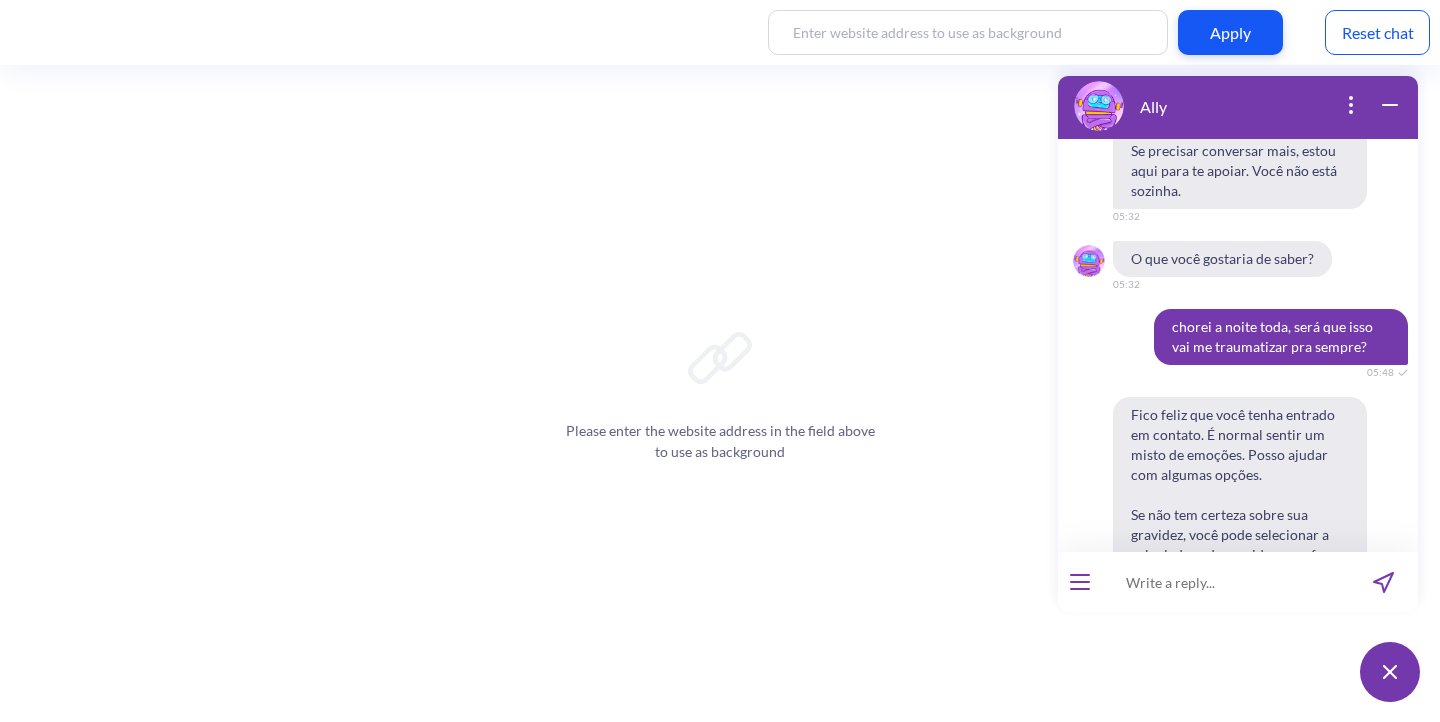 type 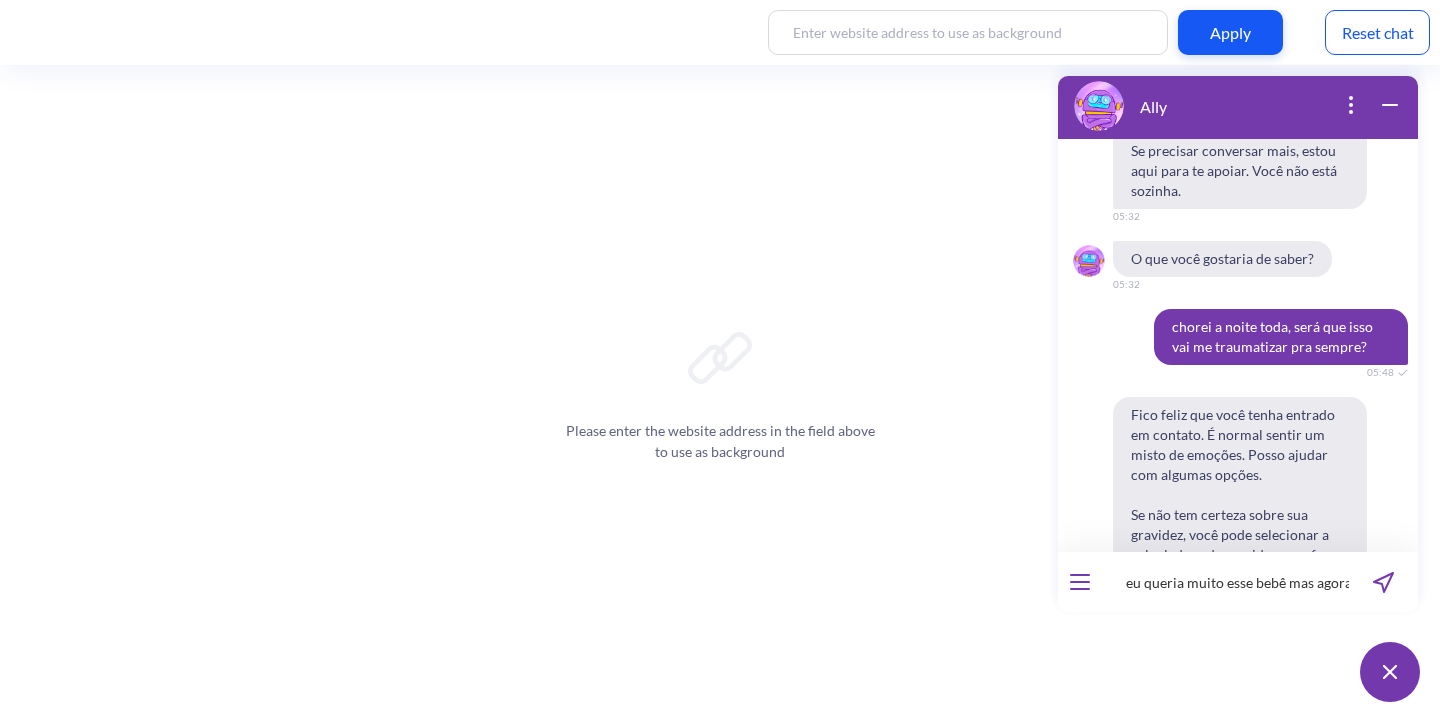 scroll, scrollTop: 0, scrollLeft: 194, axis: horizontal 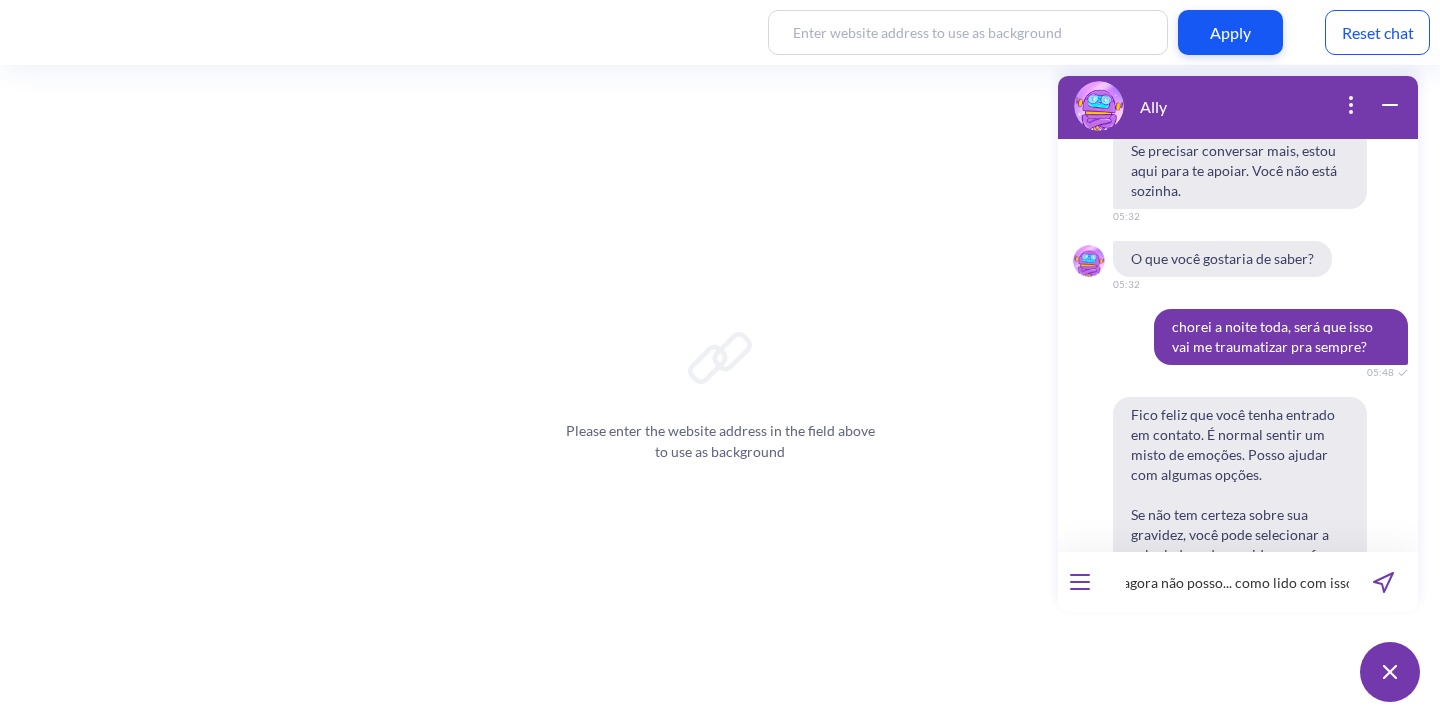 type 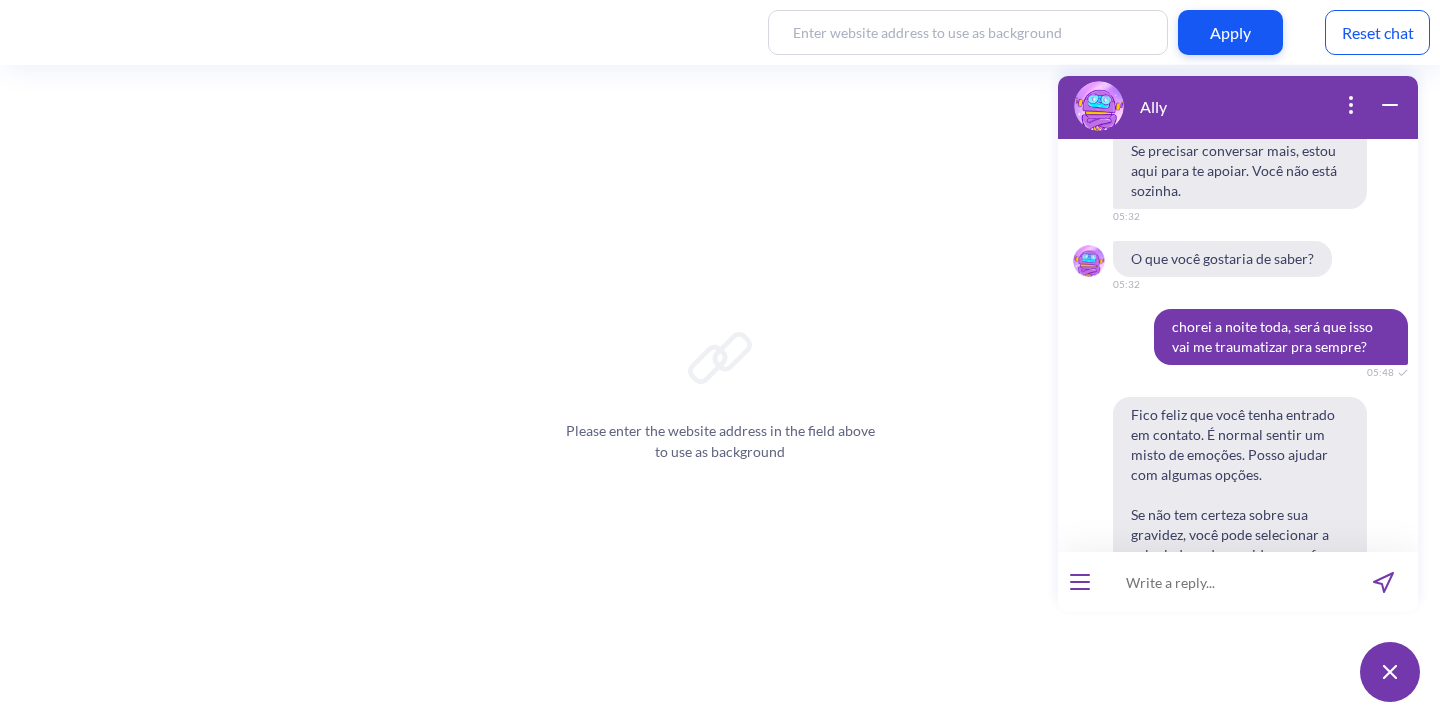 scroll, scrollTop: 0, scrollLeft: 0, axis: both 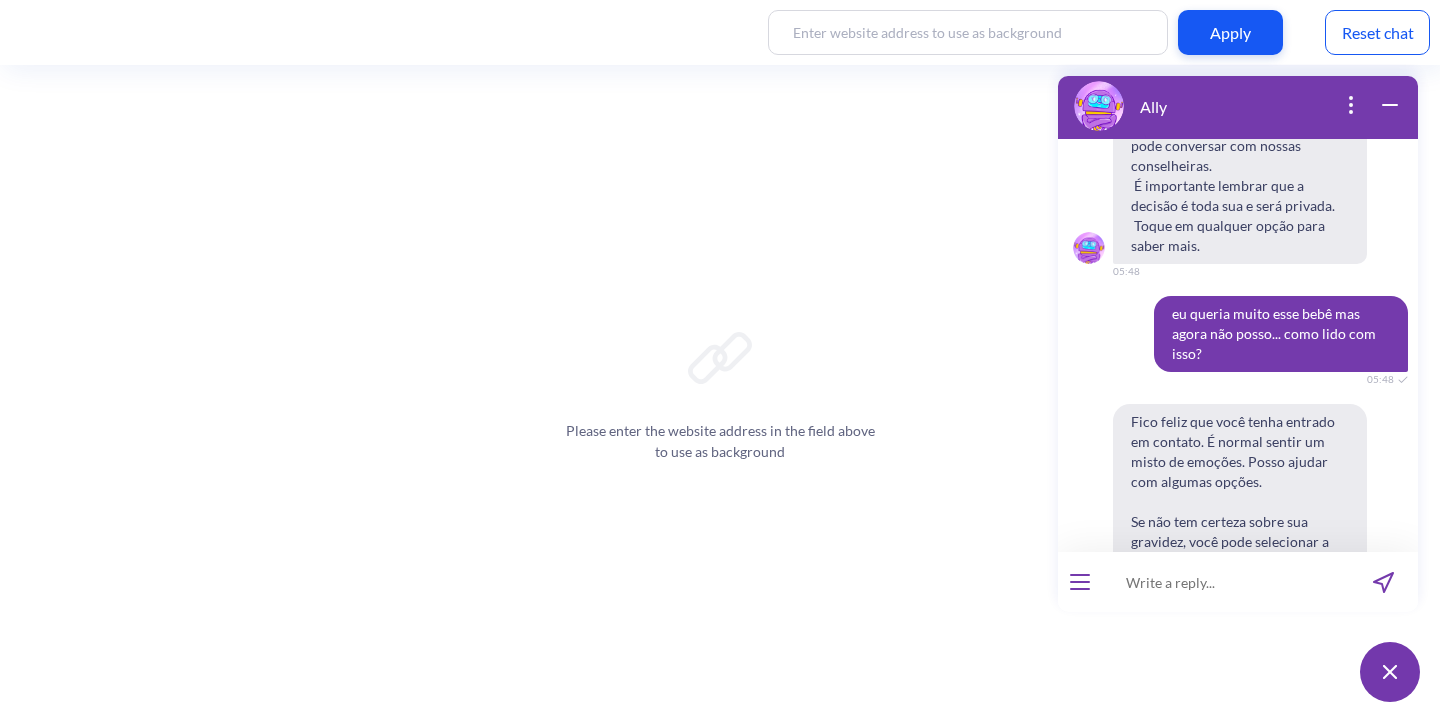 type 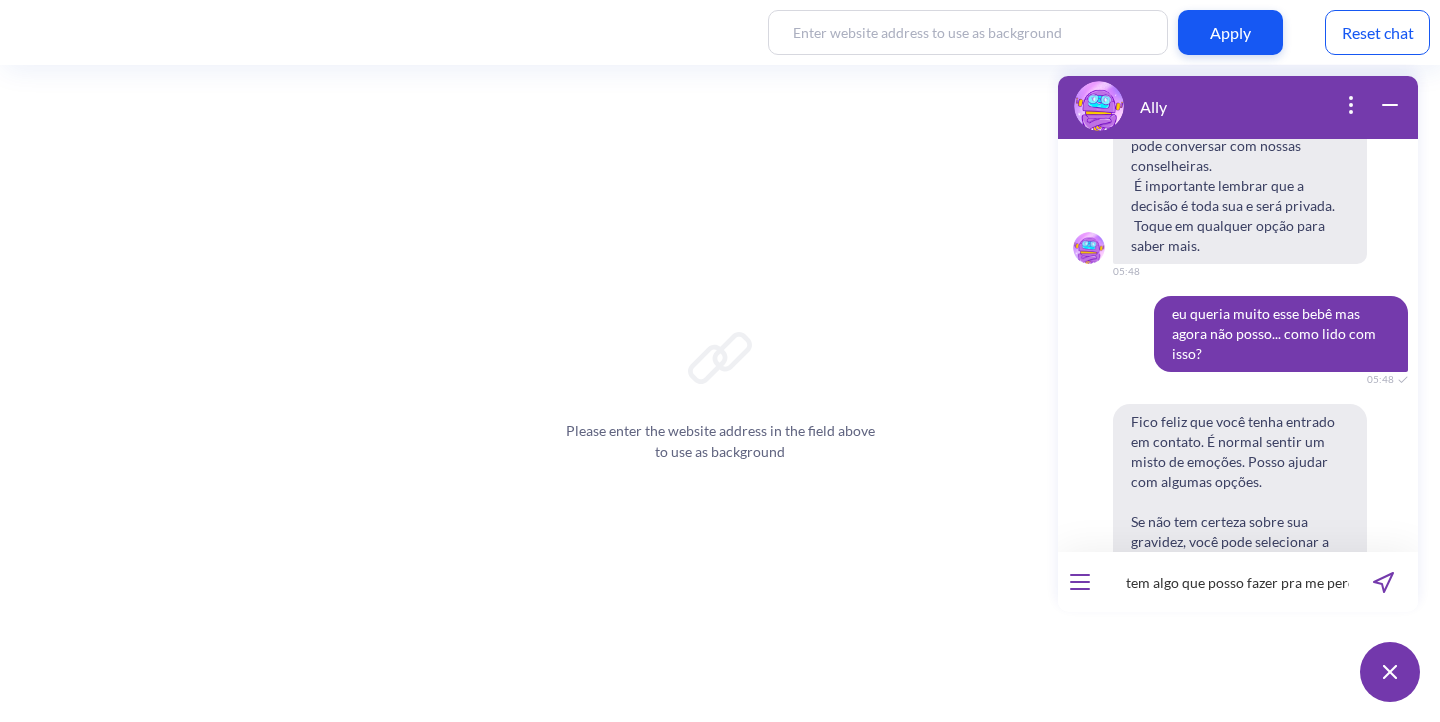 scroll, scrollTop: 0, scrollLeft: 28, axis: horizontal 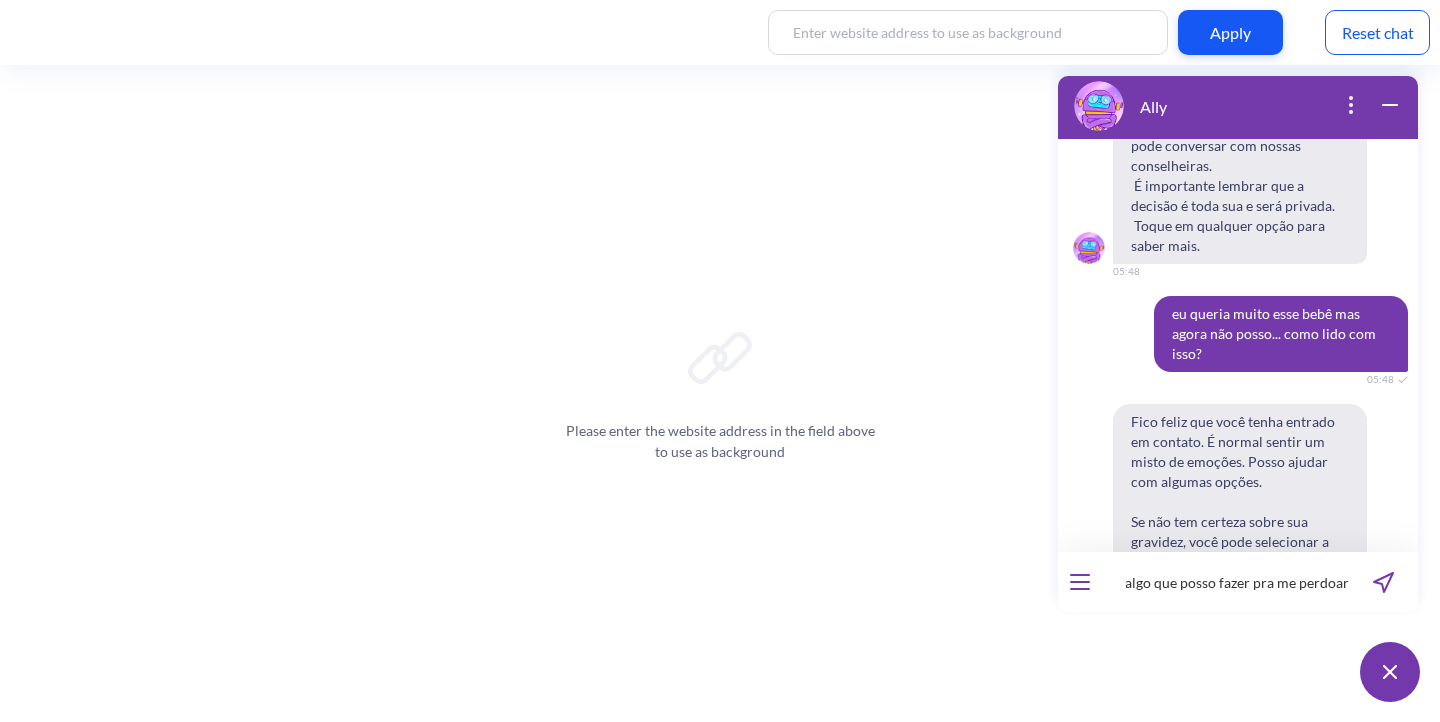 type 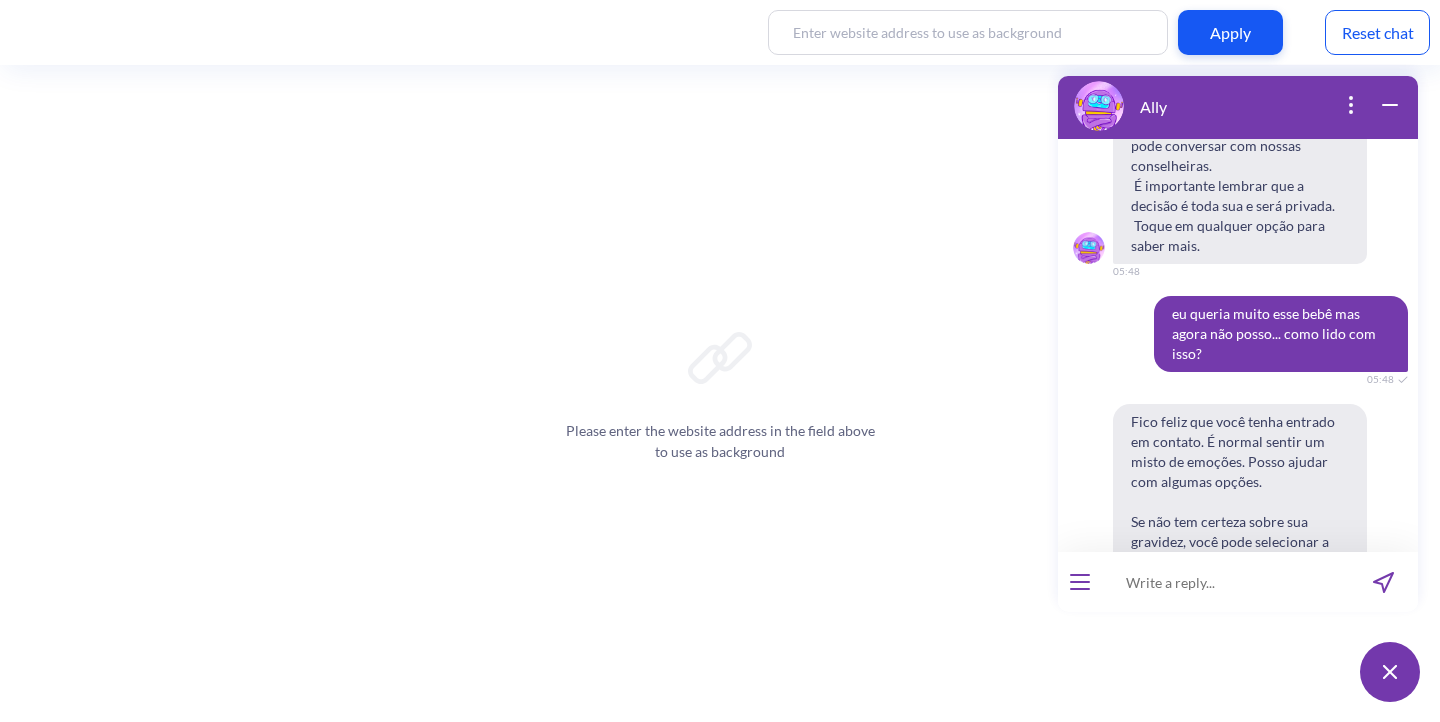 scroll, scrollTop: 0, scrollLeft: 0, axis: both 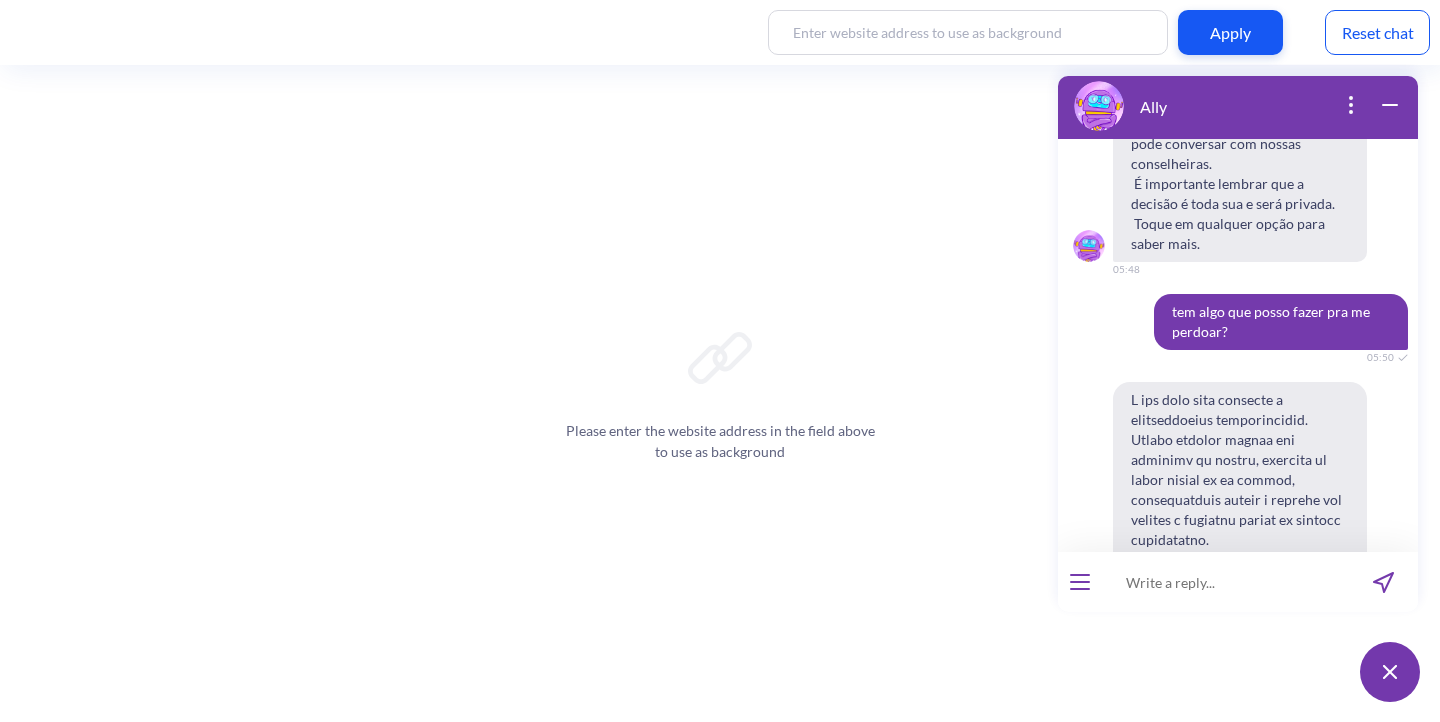 type 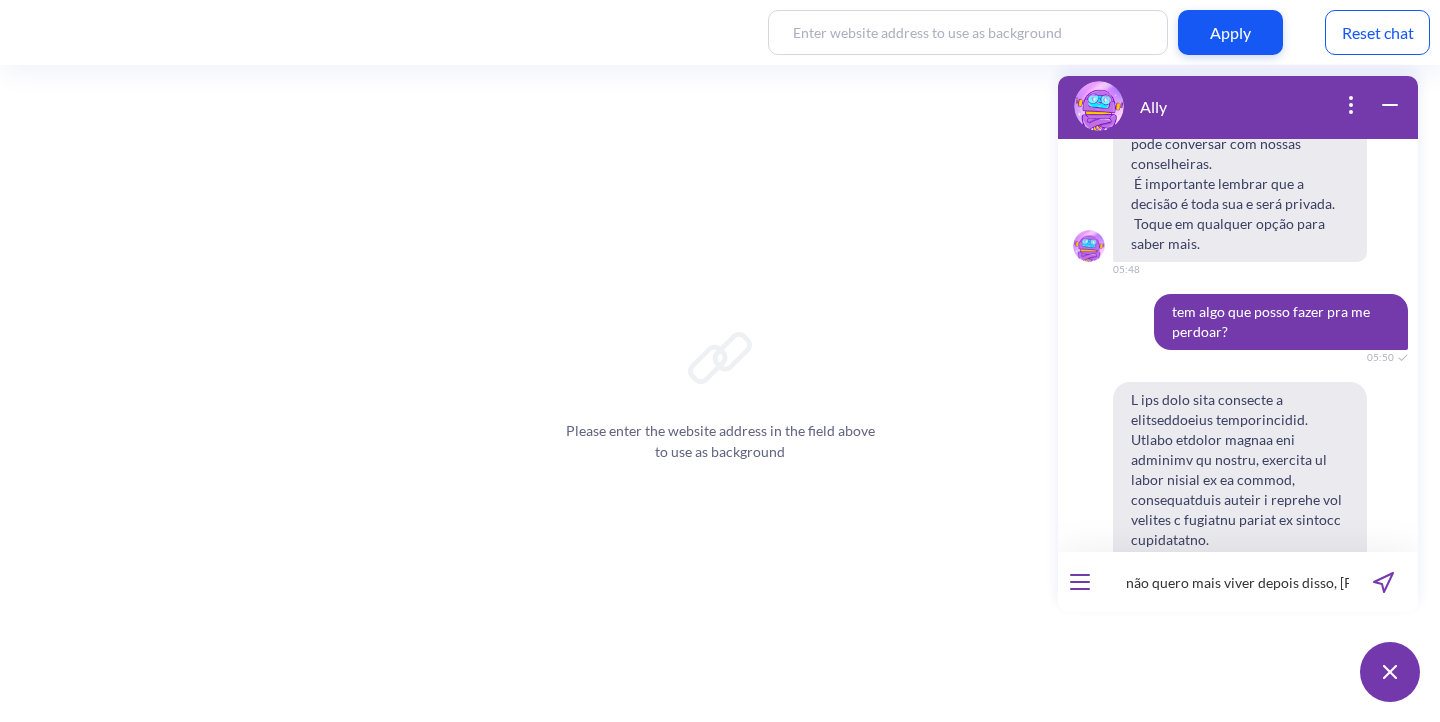 scroll, scrollTop: 0, scrollLeft: 131, axis: horizontal 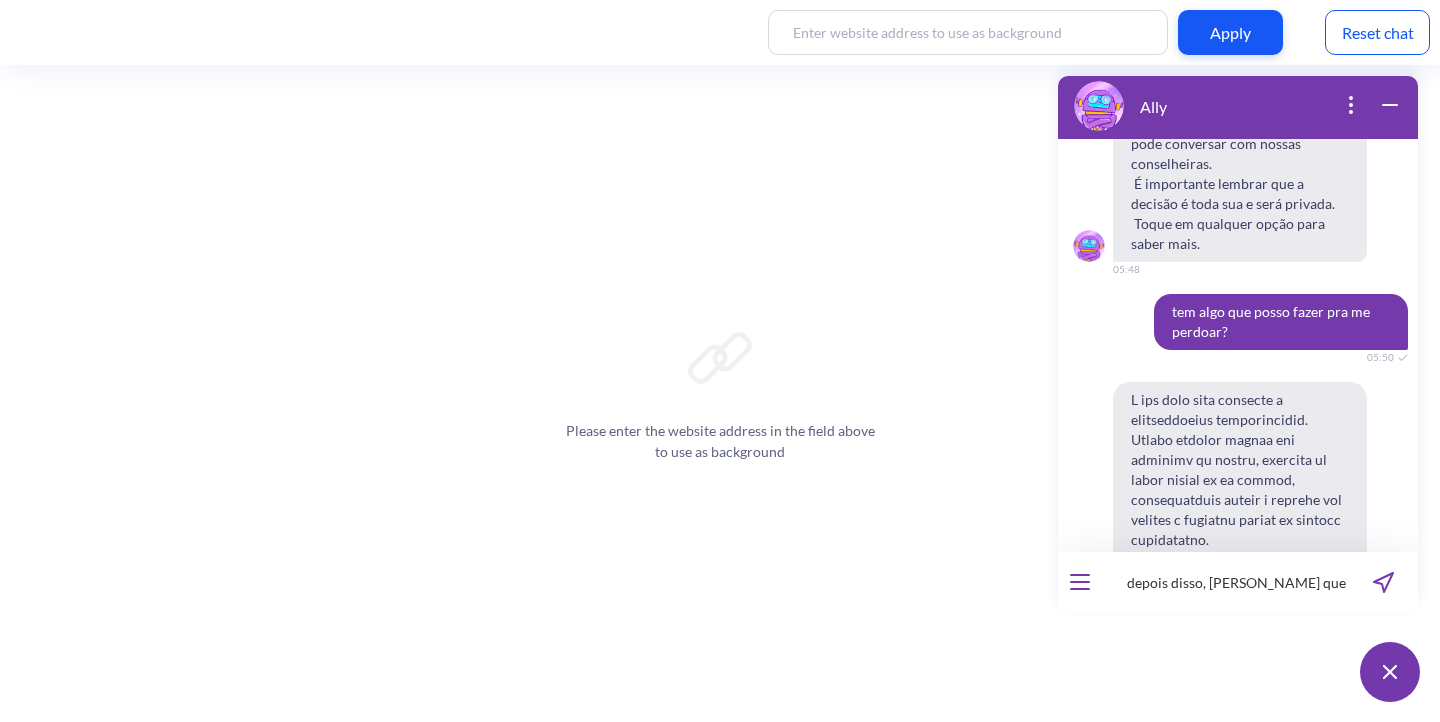 type 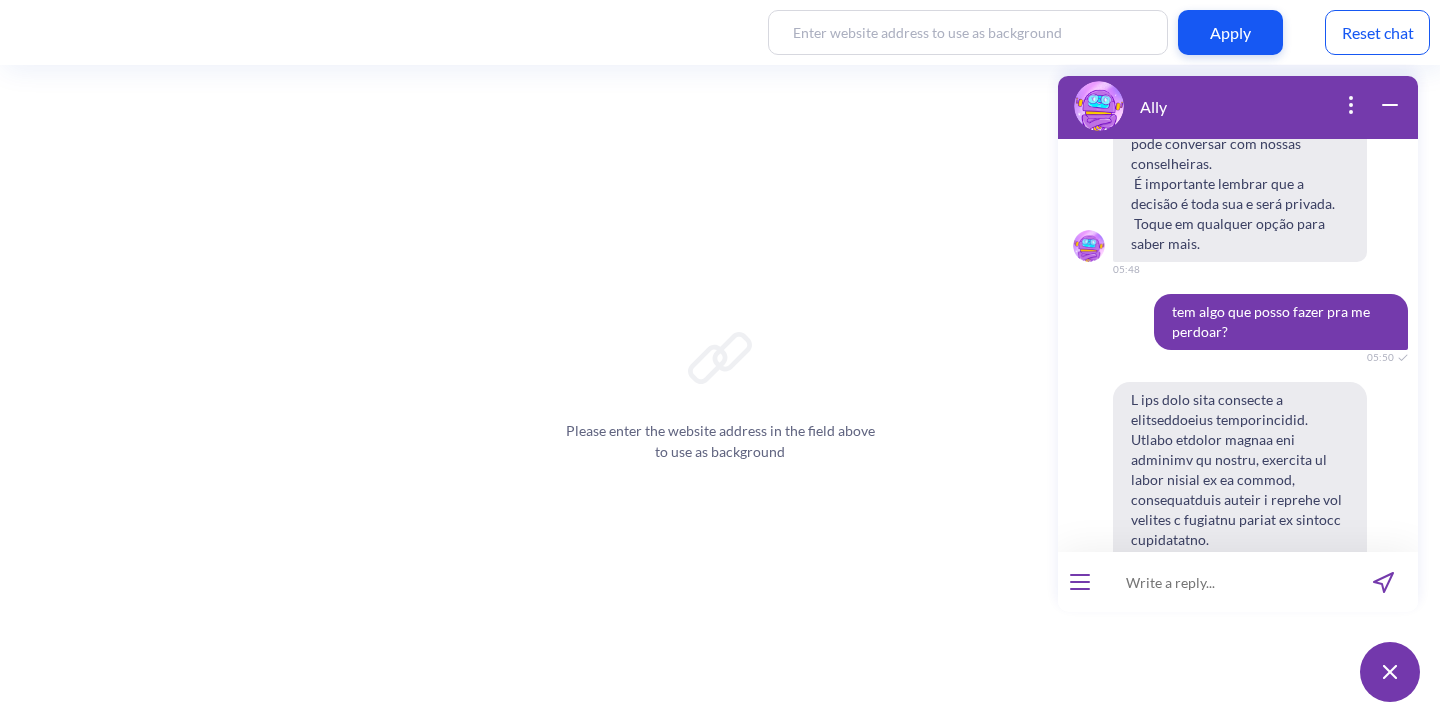 scroll, scrollTop: 0, scrollLeft: 0, axis: both 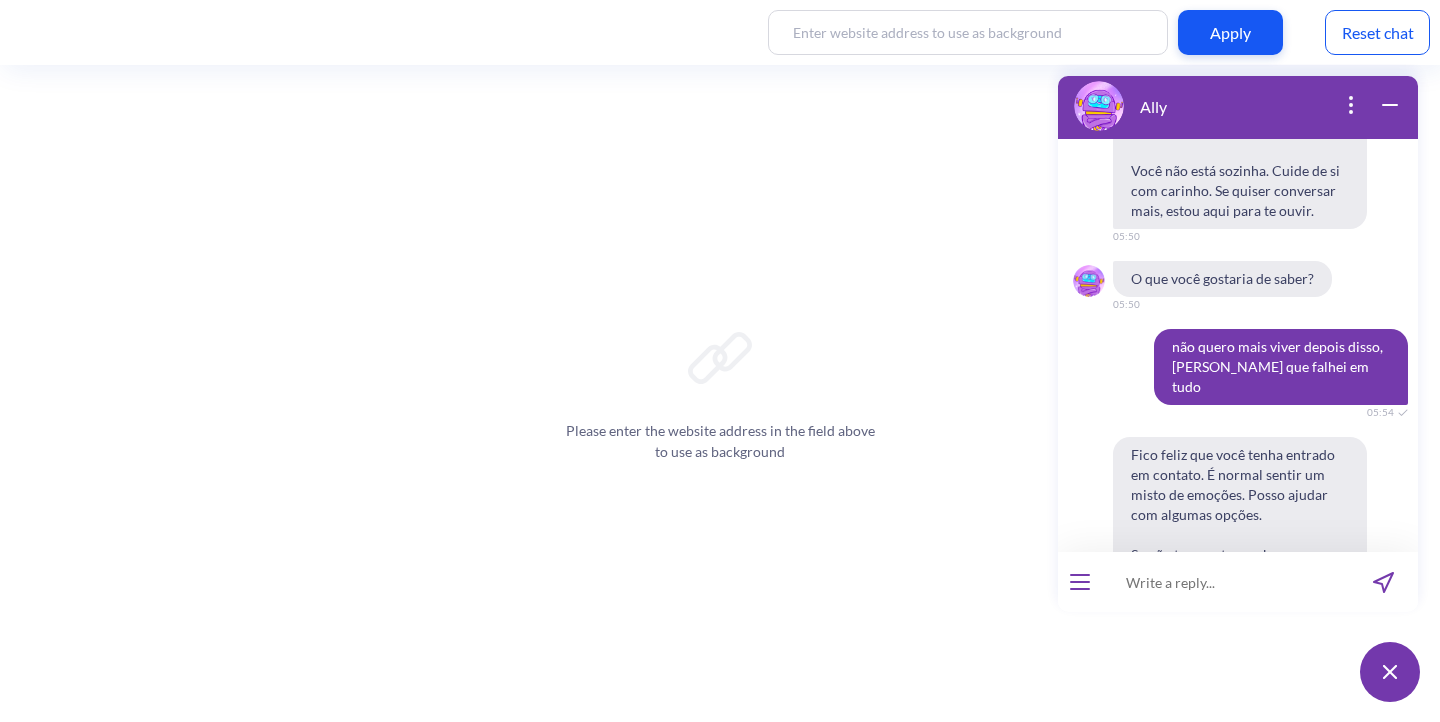type 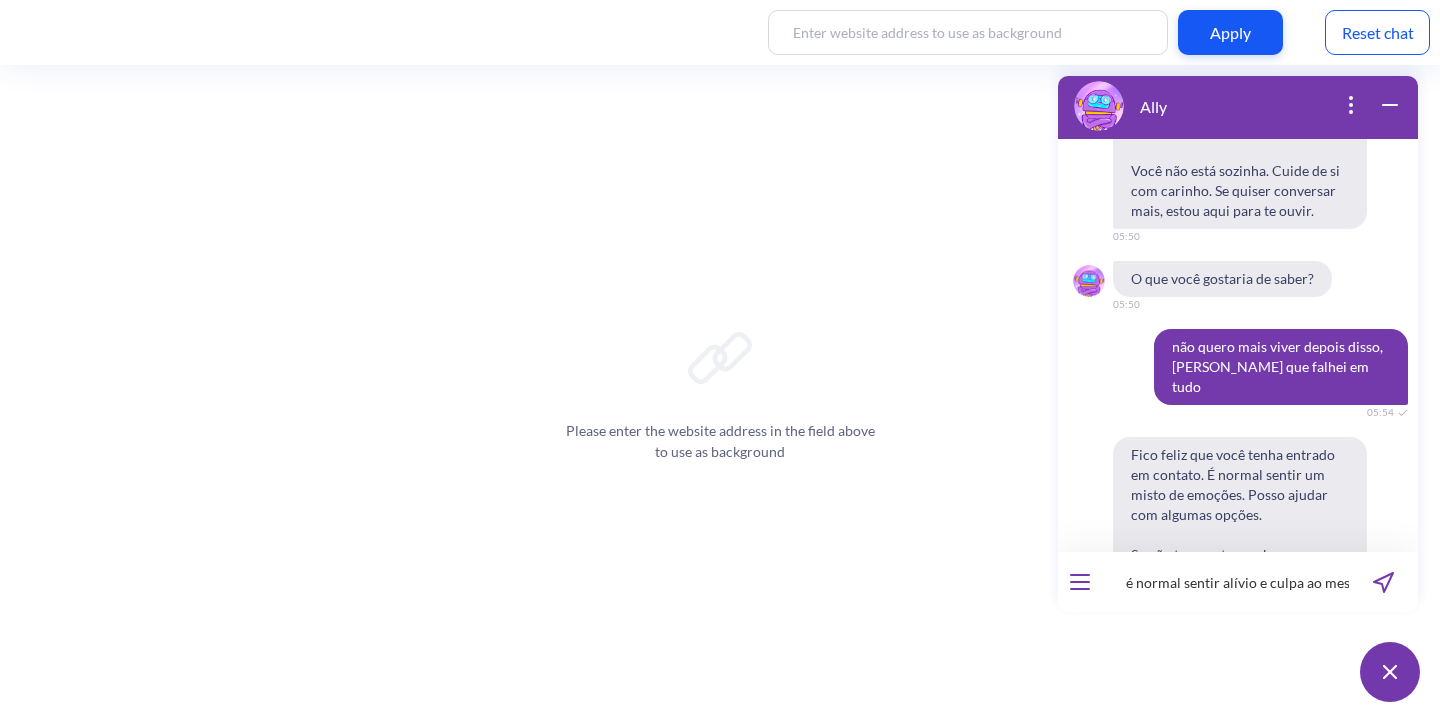 scroll, scrollTop: 0, scrollLeft: 174, axis: horizontal 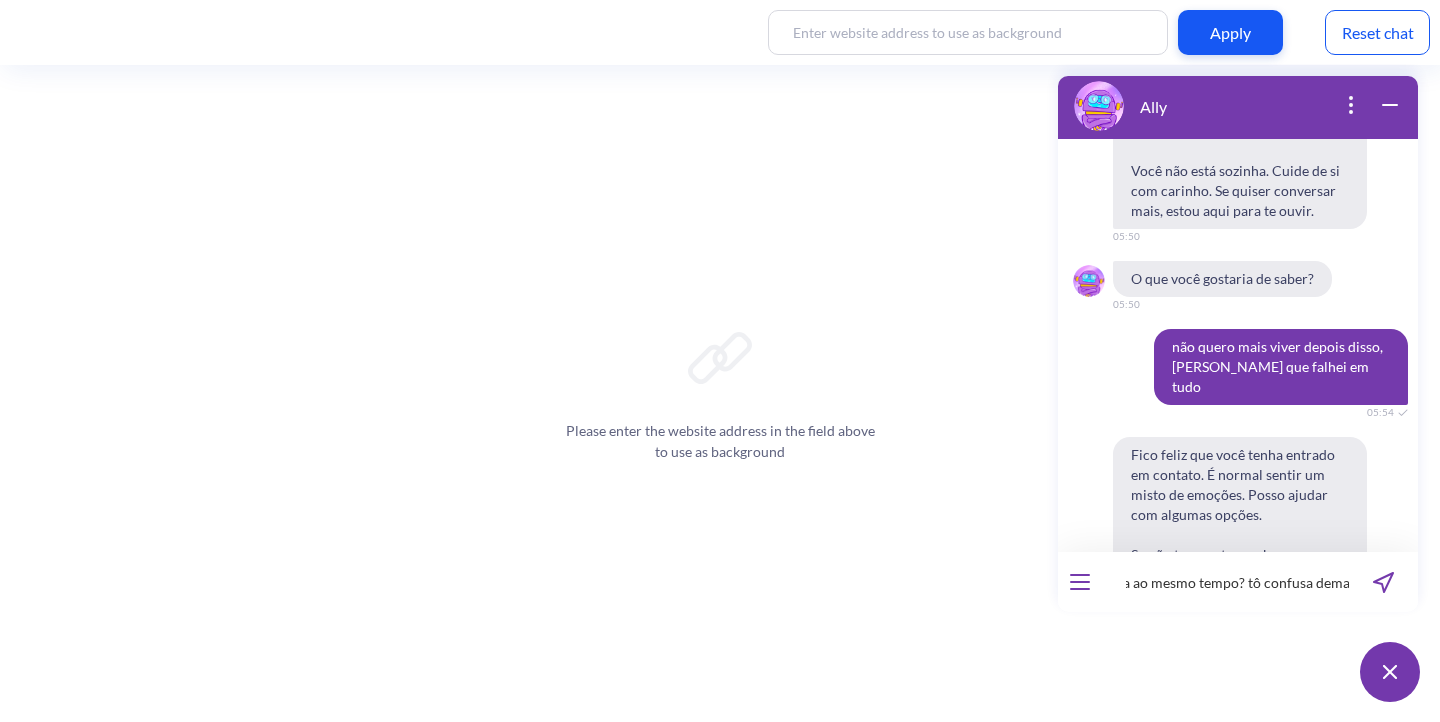 type 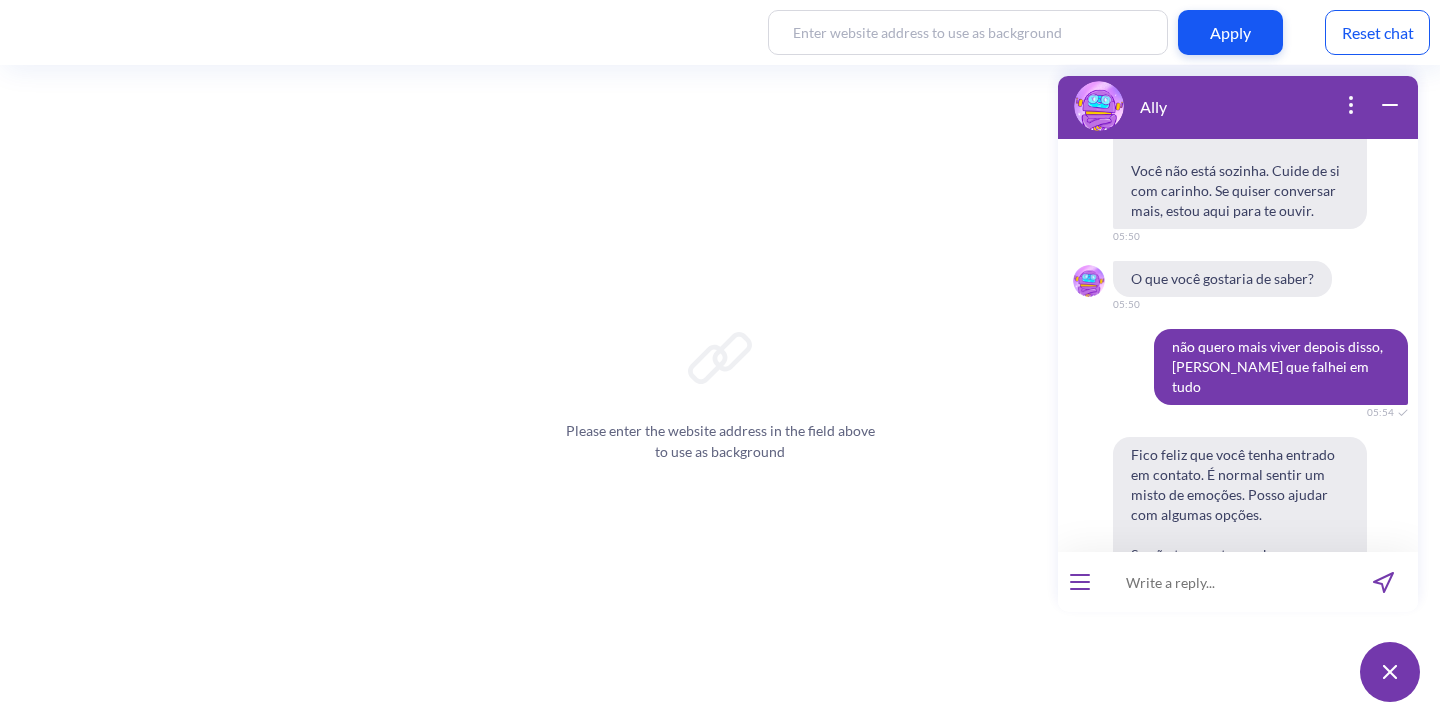 scroll, scrollTop: 0, scrollLeft: 0, axis: both 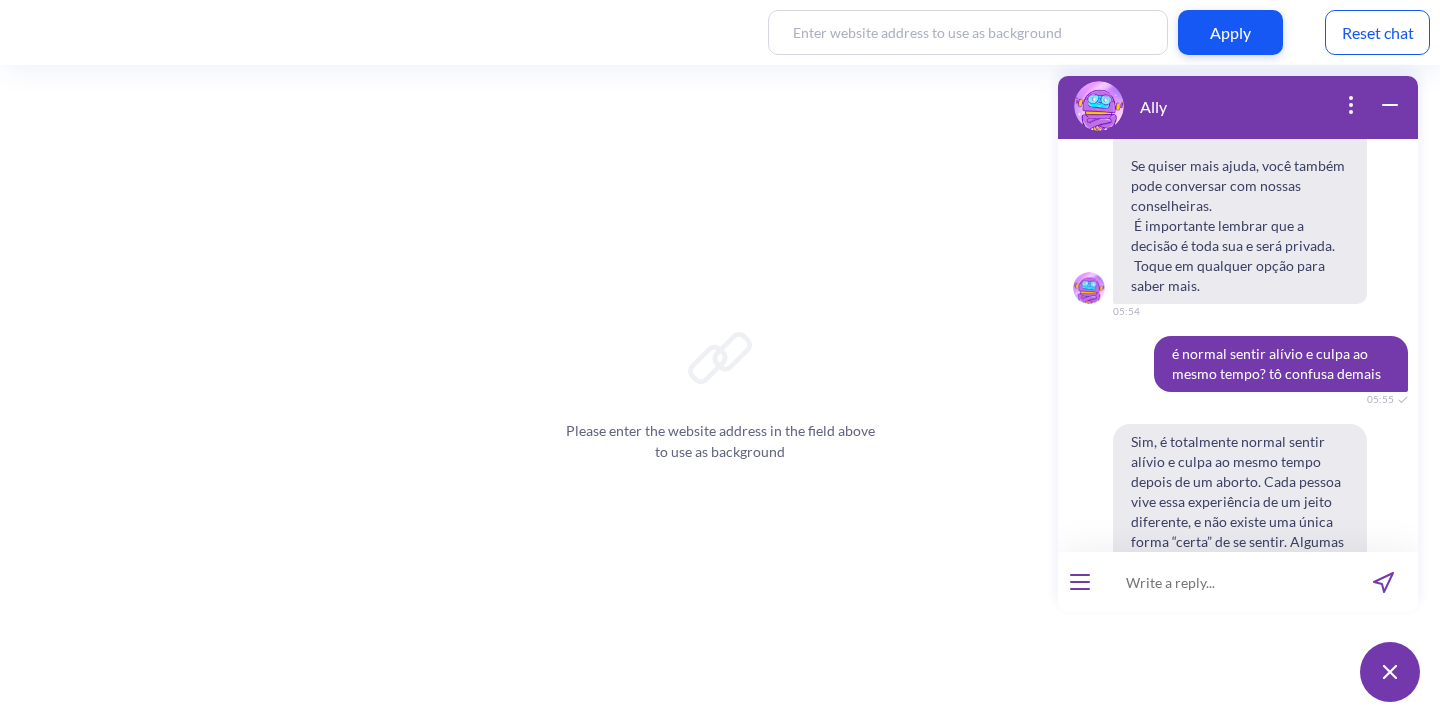 type 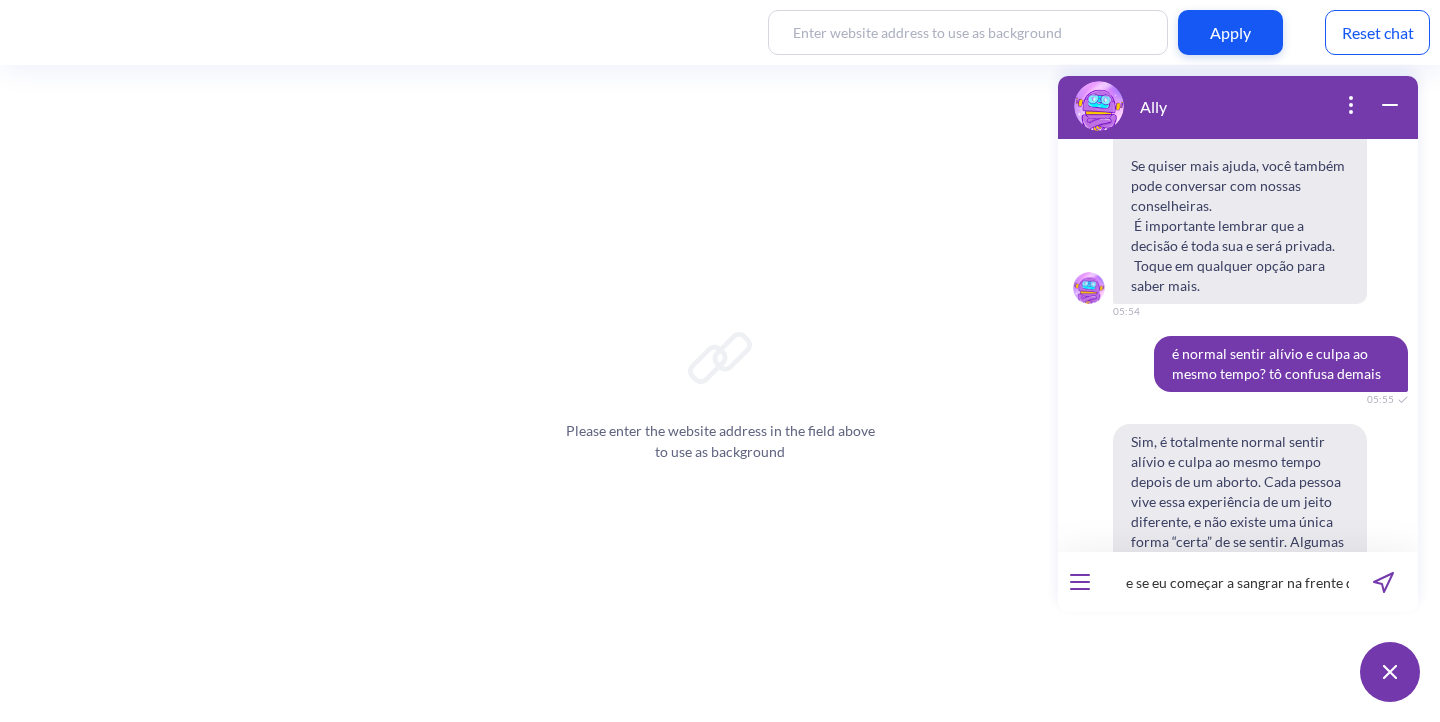 scroll, scrollTop: 0, scrollLeft: 206, axis: horizontal 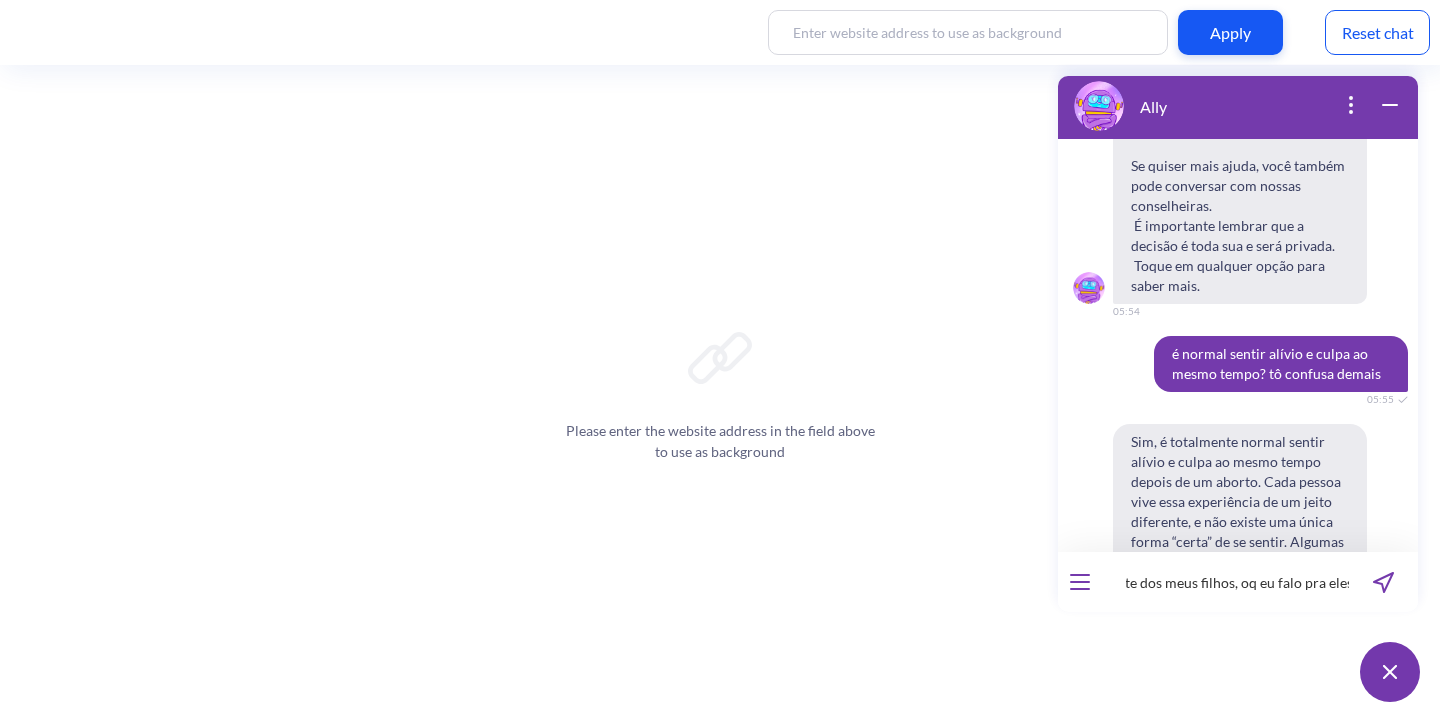 type 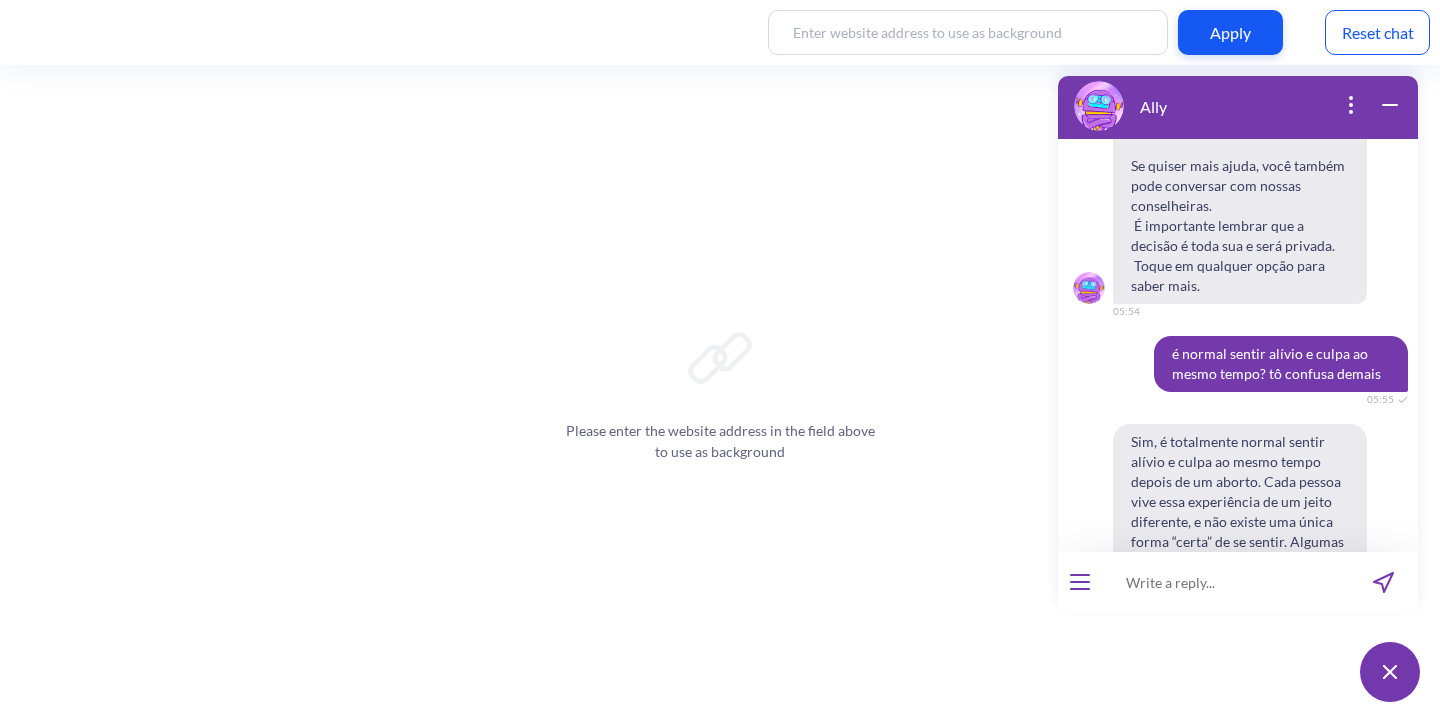 scroll, scrollTop: 0, scrollLeft: 0, axis: both 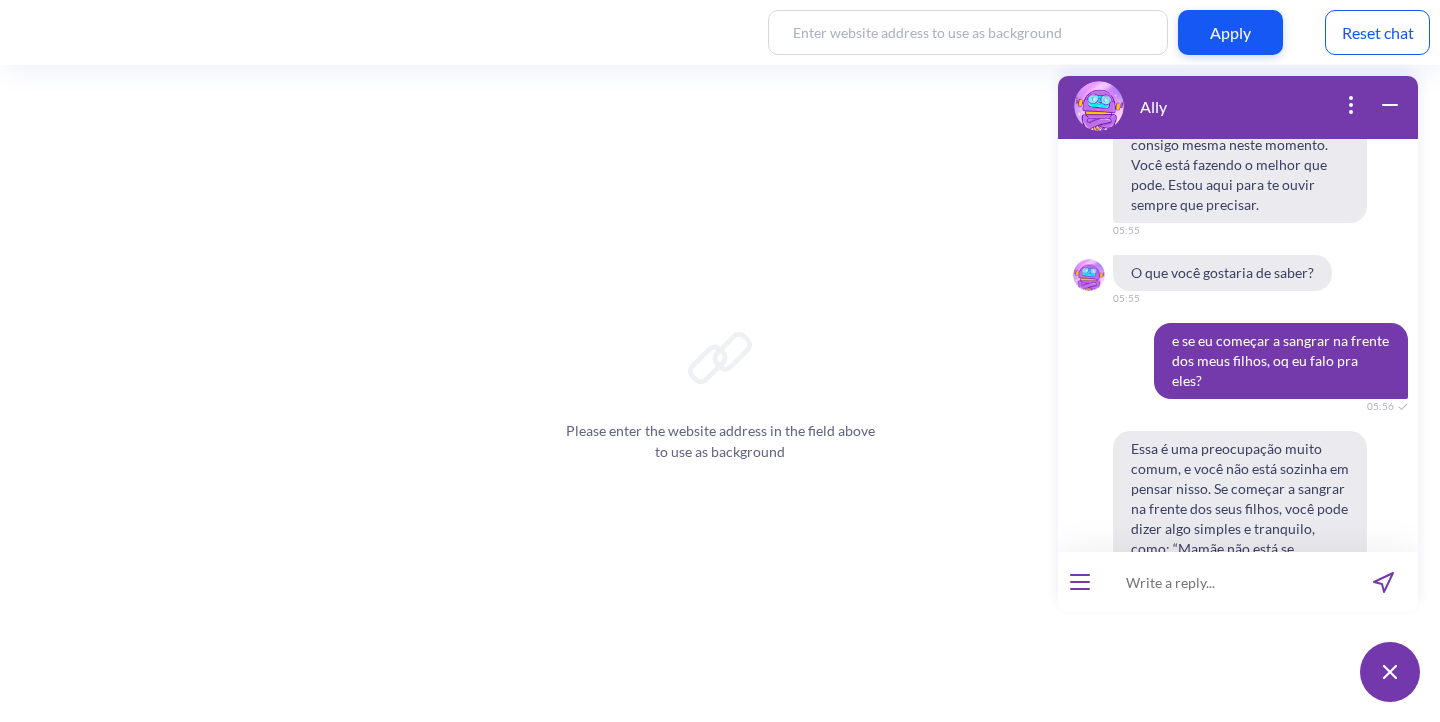 type 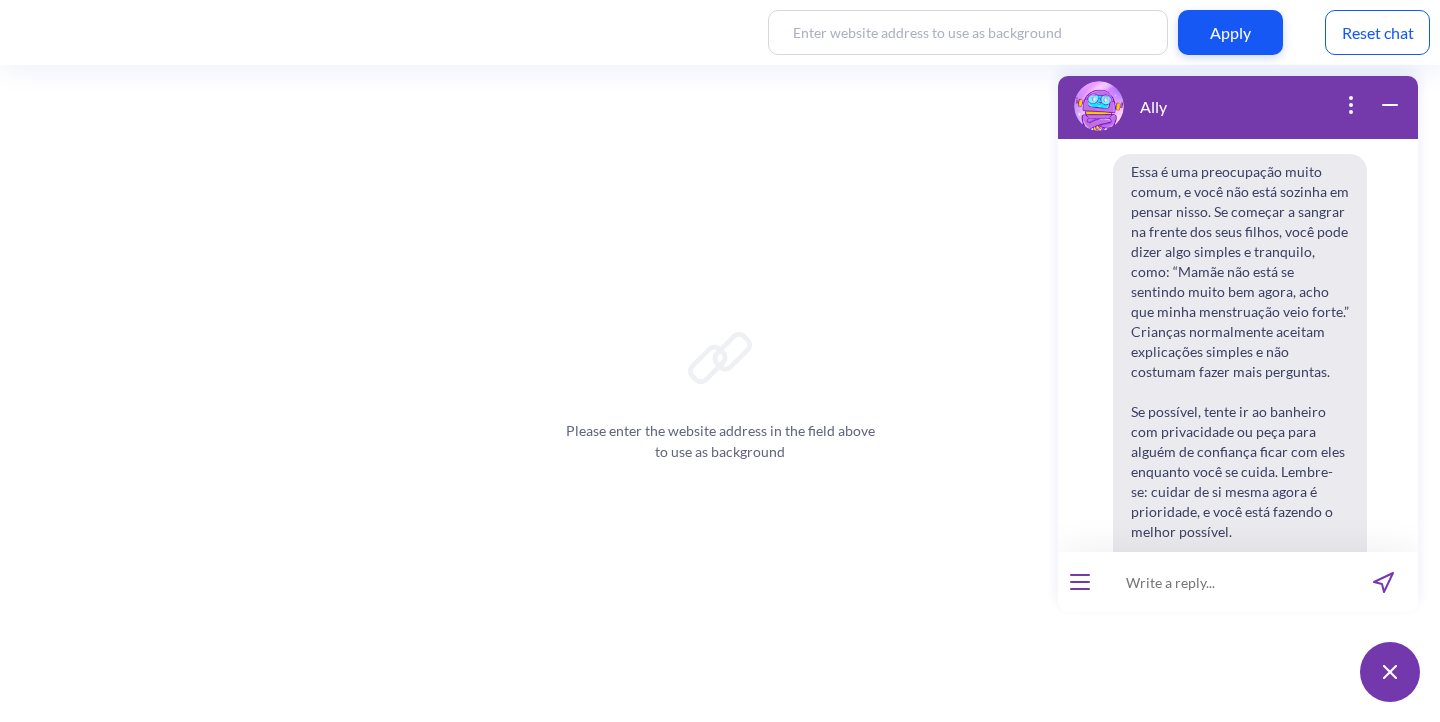 scroll, scrollTop: 13453, scrollLeft: 0, axis: vertical 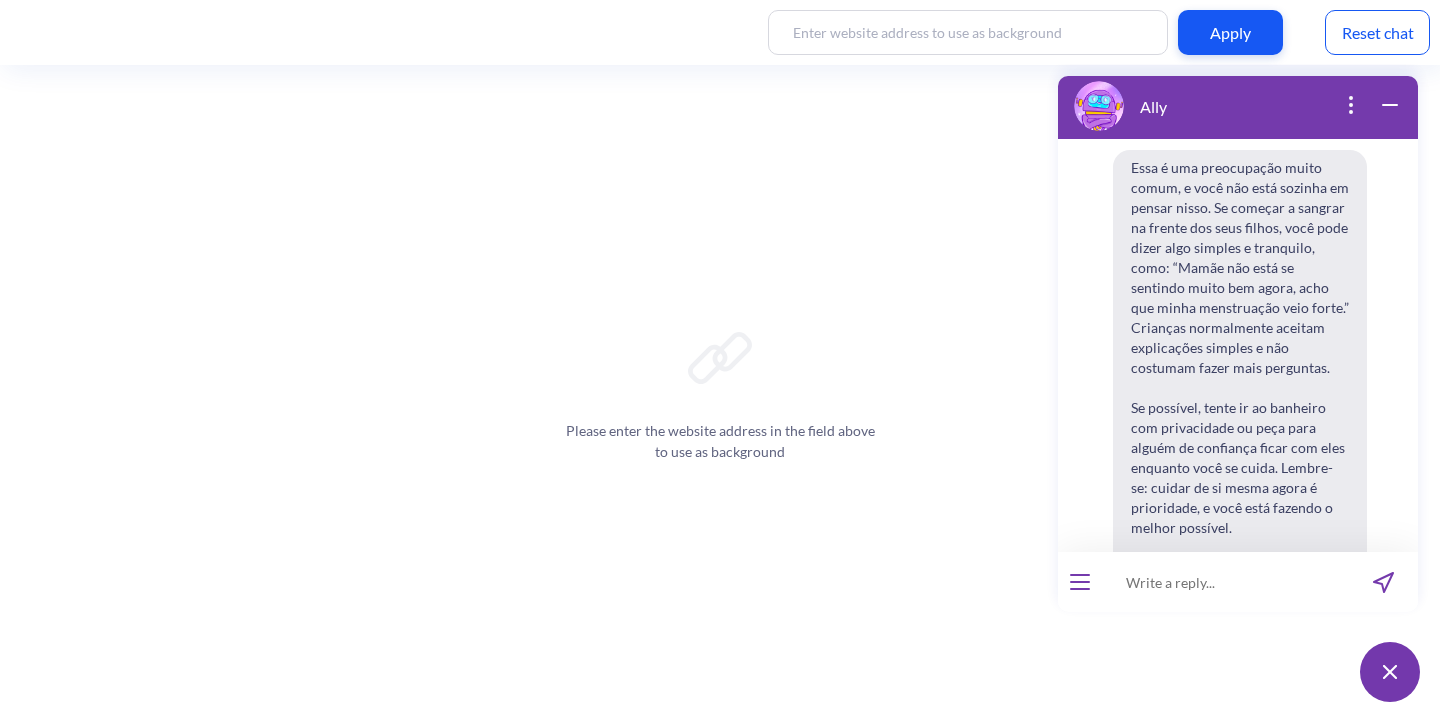 click at bounding box center (1225, 582) 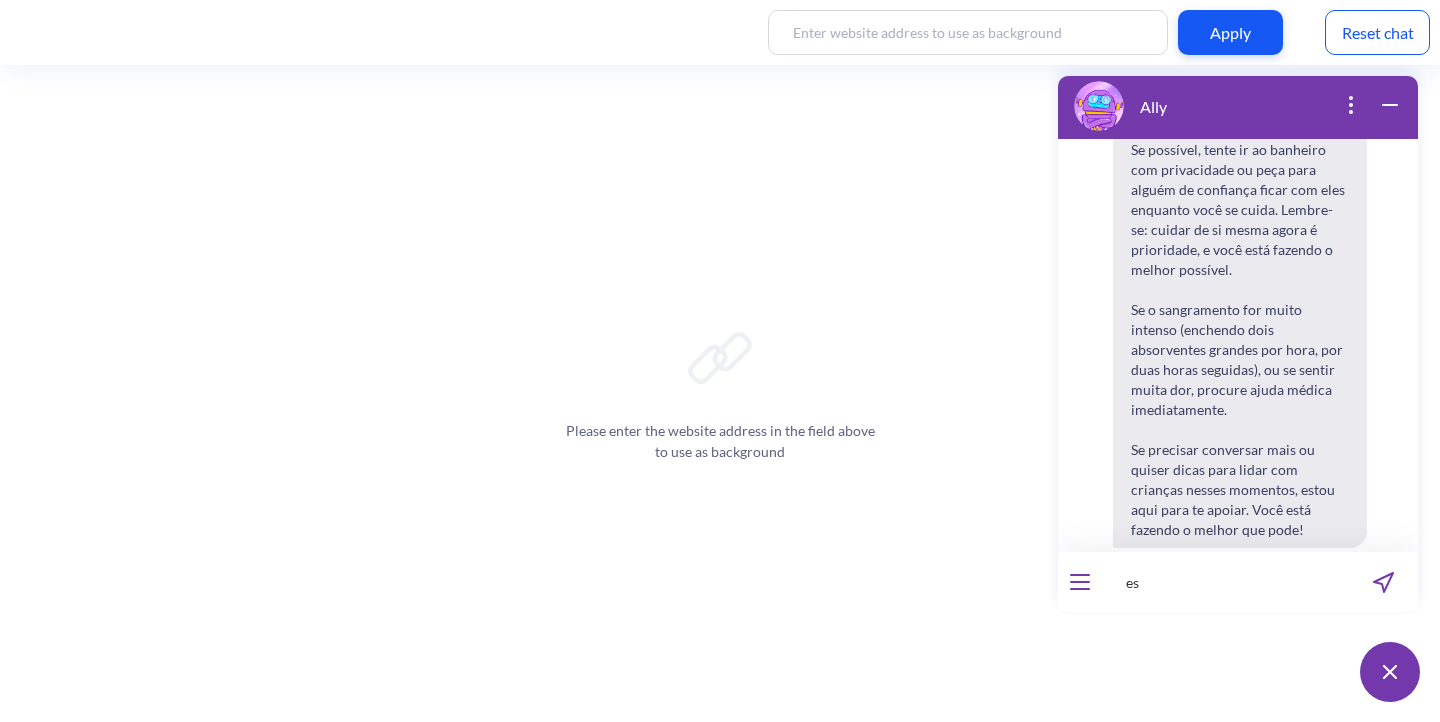 type on "e" 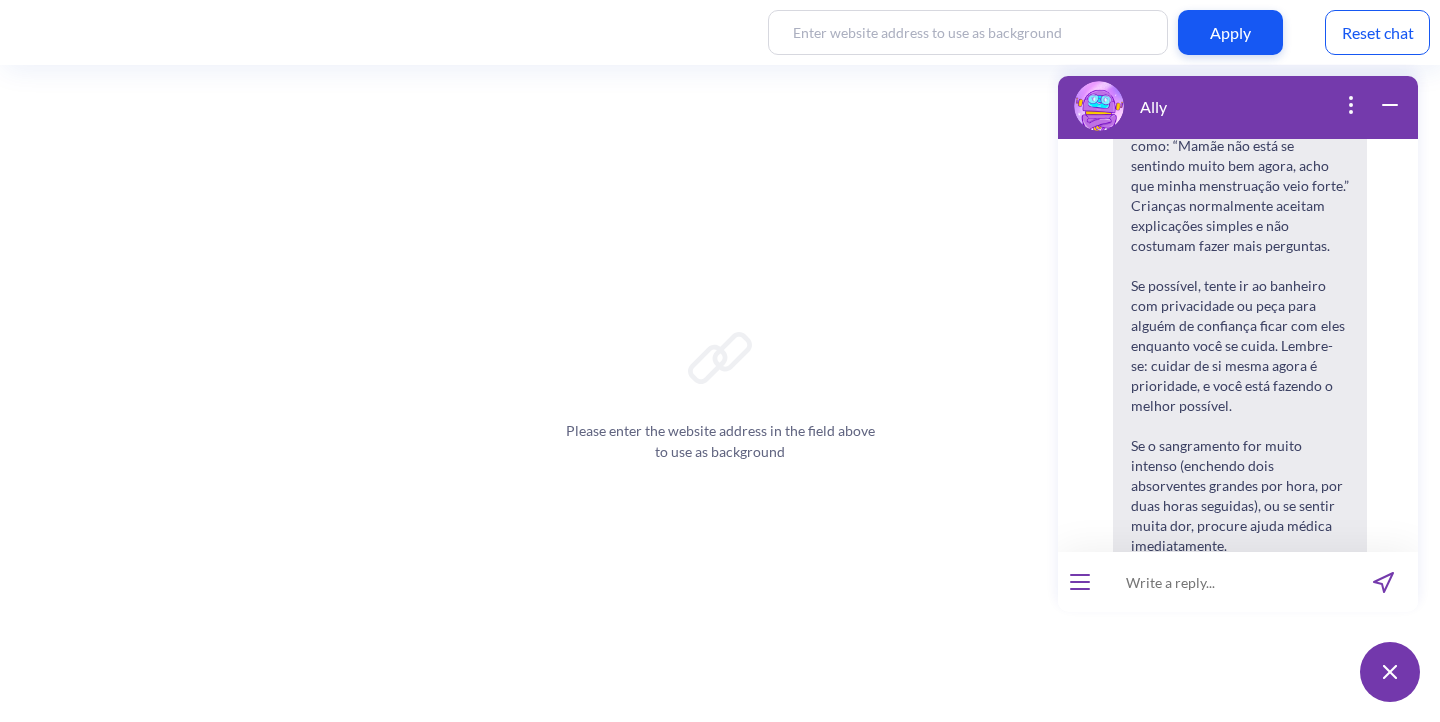 scroll, scrollTop: 13568, scrollLeft: 0, axis: vertical 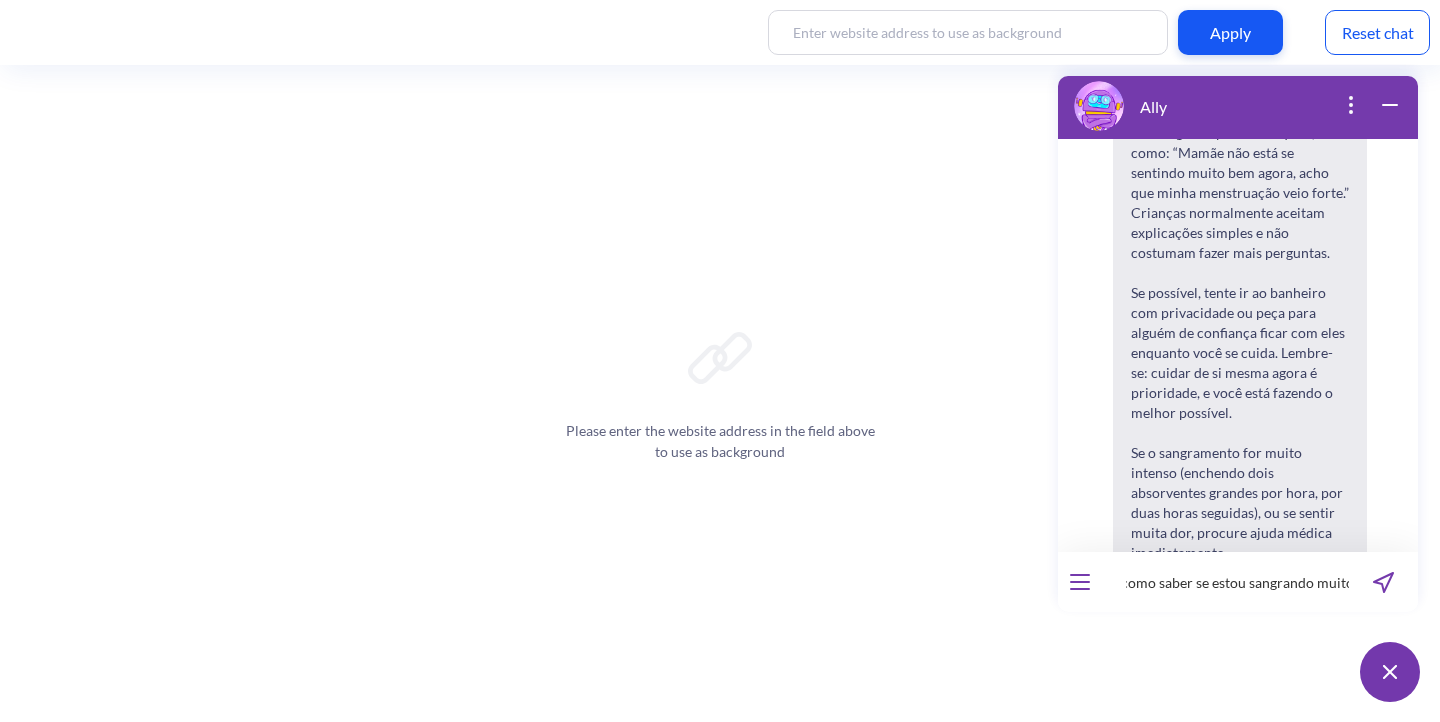 type on "como saber se estou sangrando muito?" 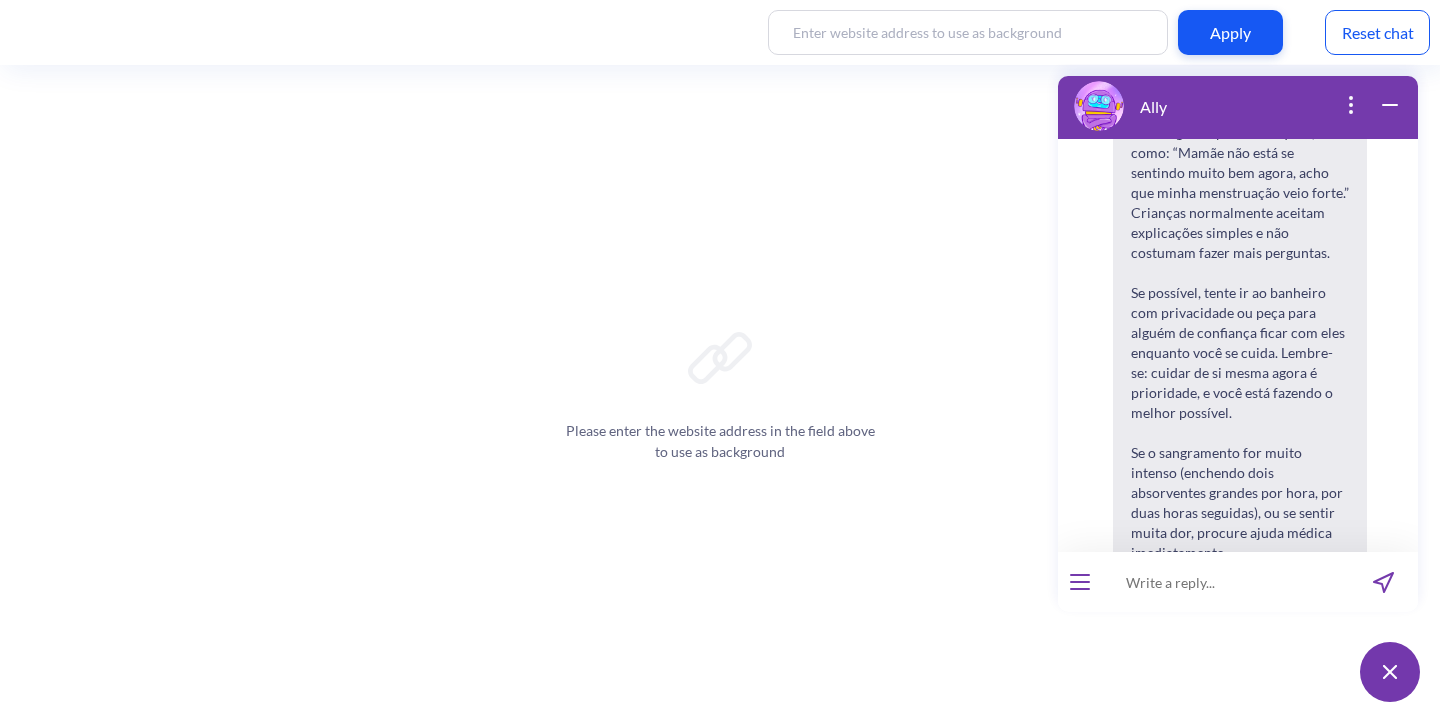 scroll, scrollTop: 0, scrollLeft: 0, axis: both 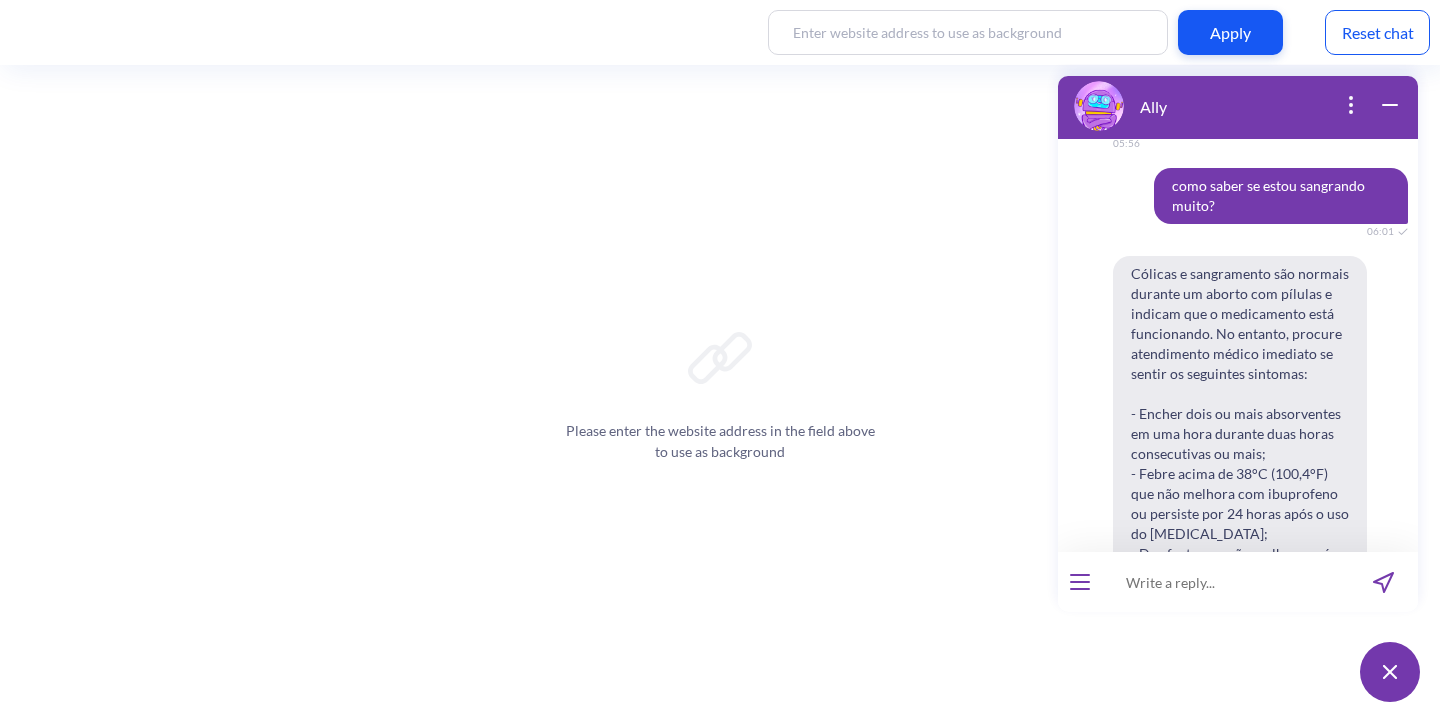 click at bounding box center (1225, 582) 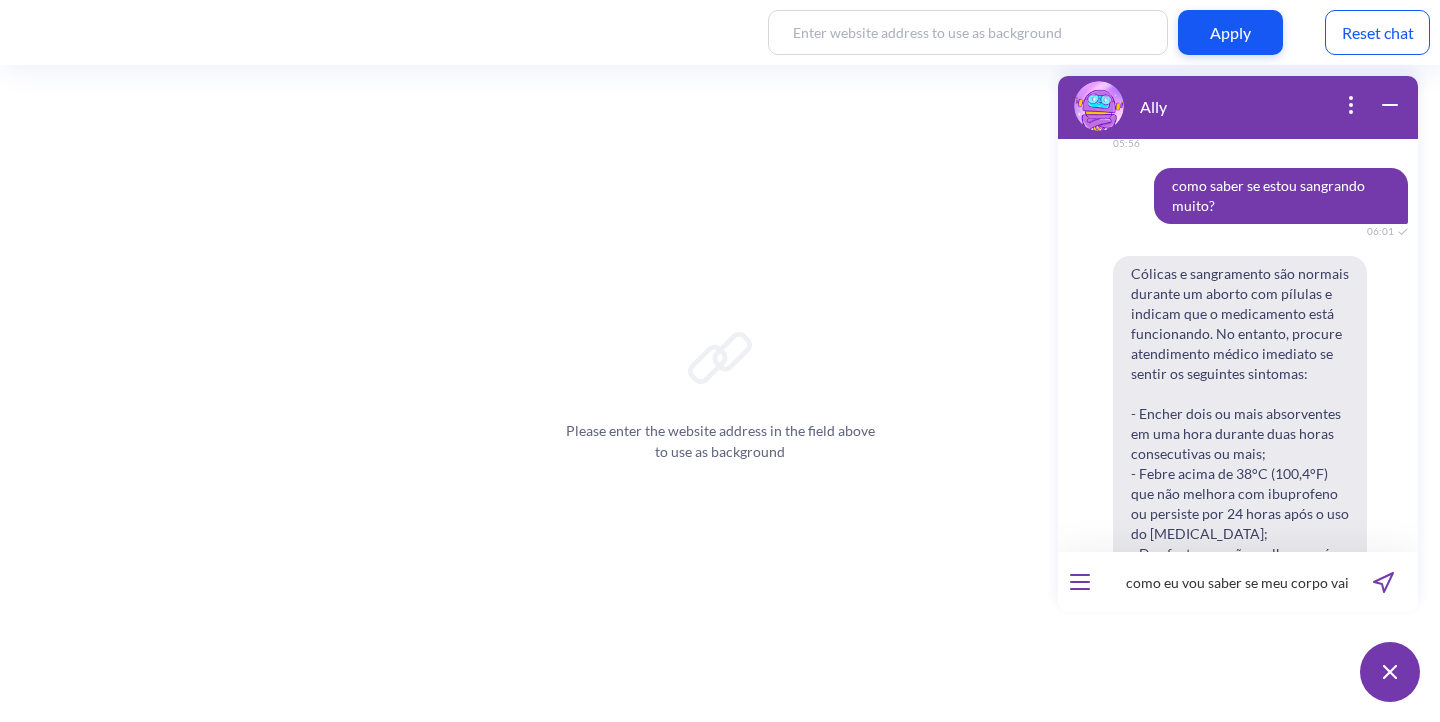 scroll, scrollTop: 0, scrollLeft: 198, axis: horizontal 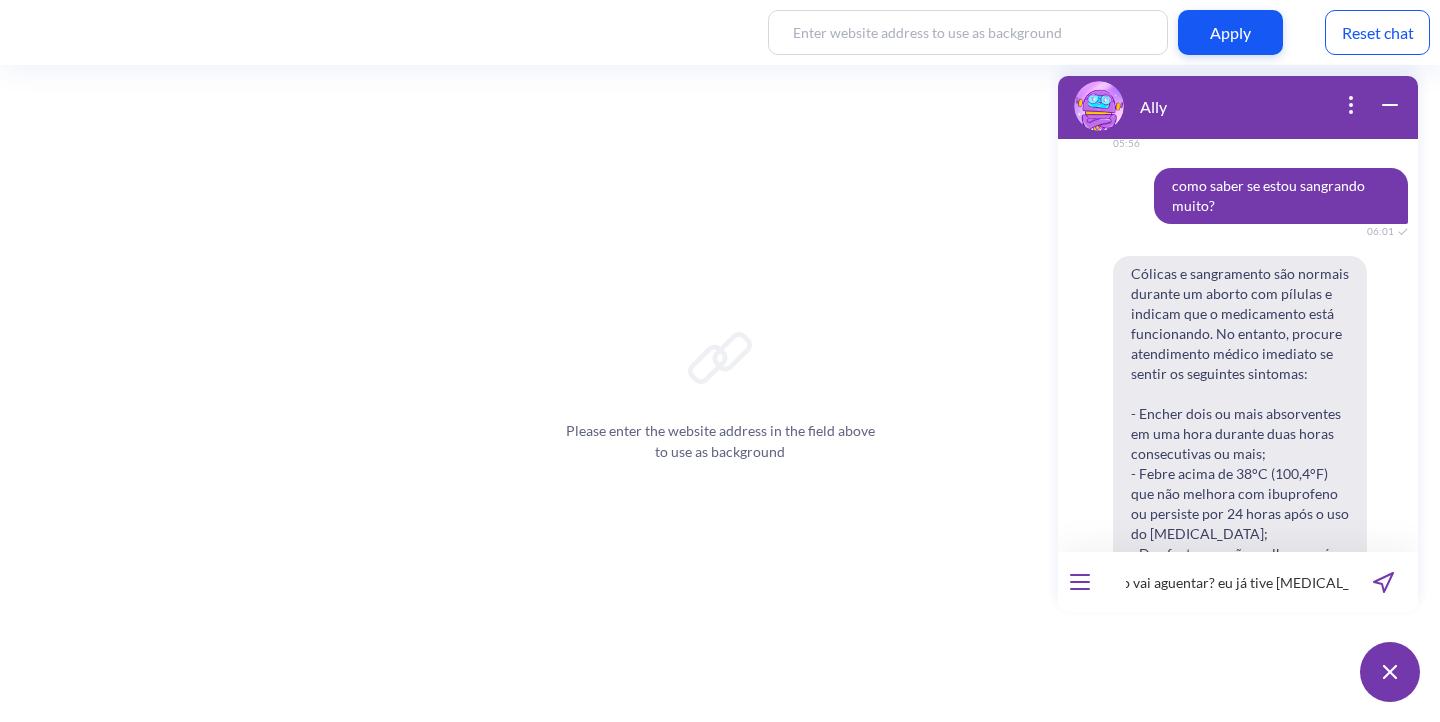 type 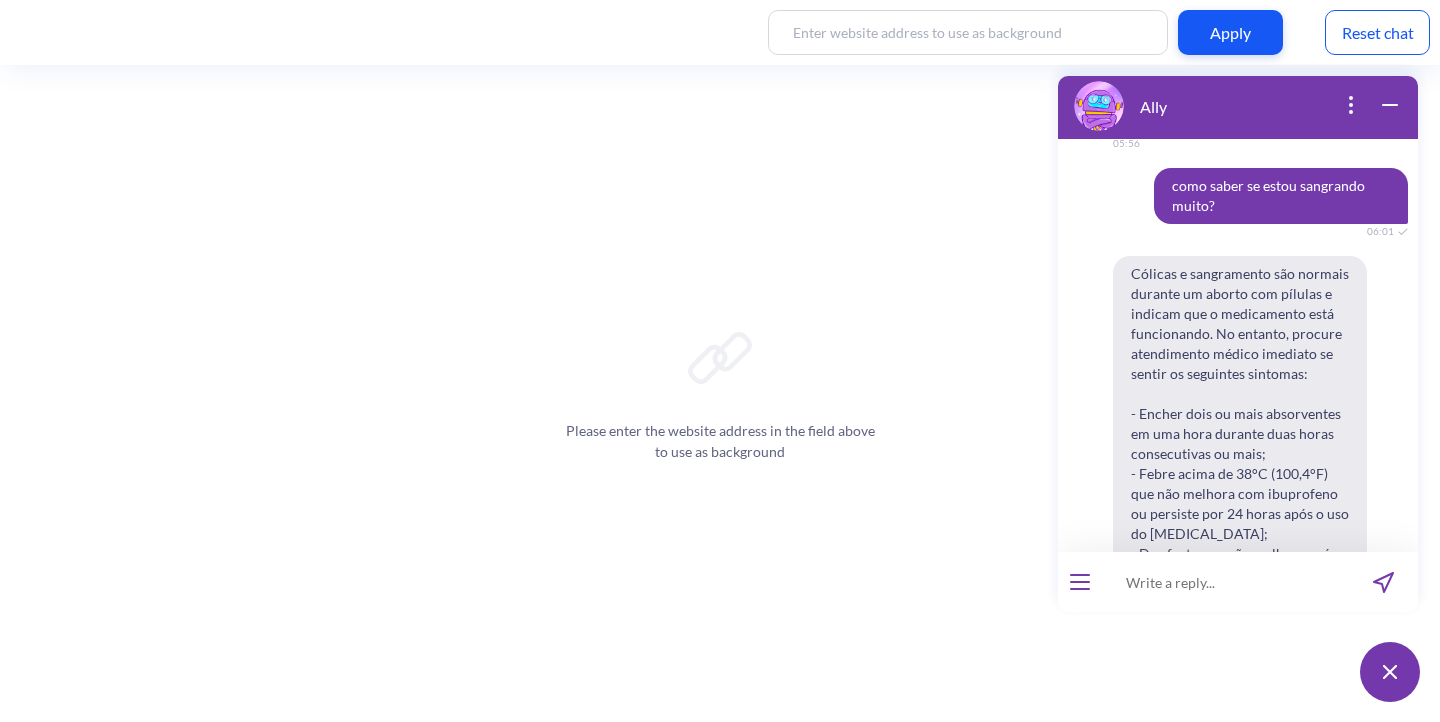 scroll, scrollTop: 0, scrollLeft: 0, axis: both 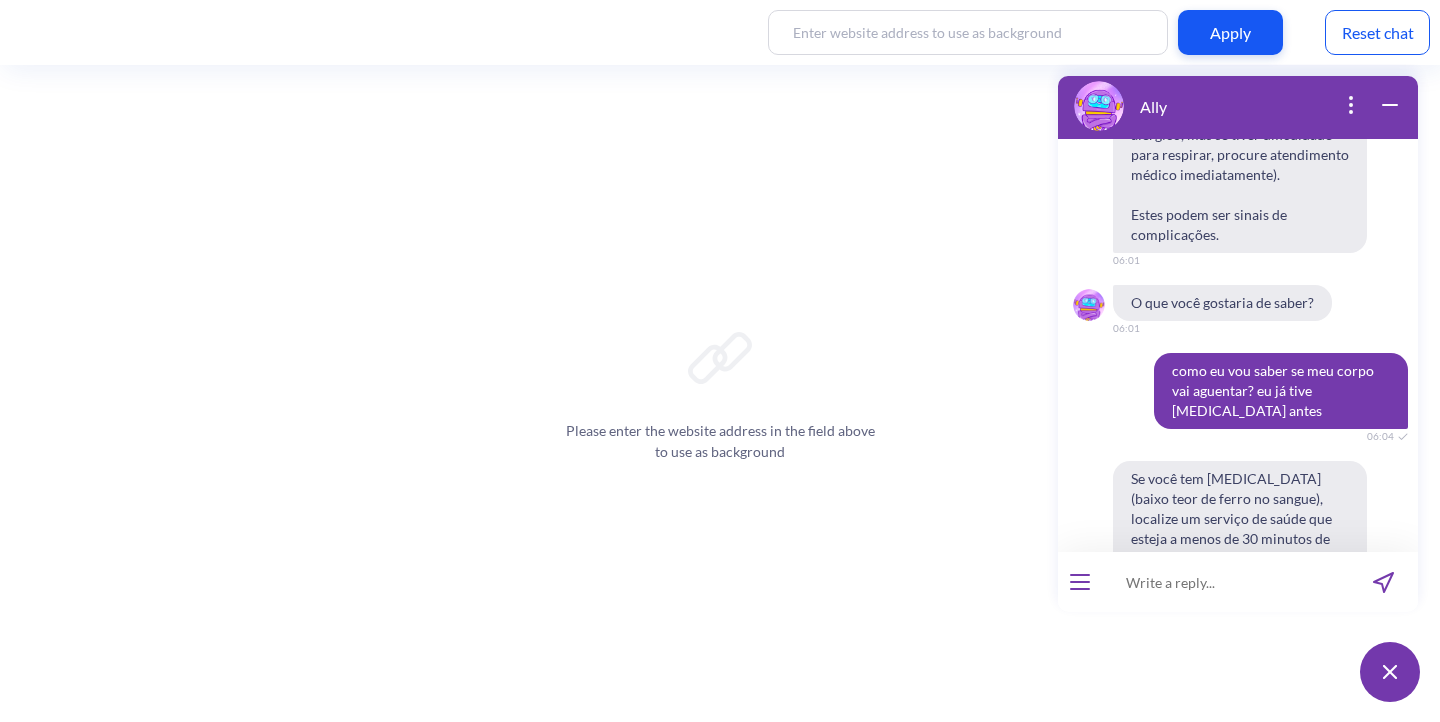 type 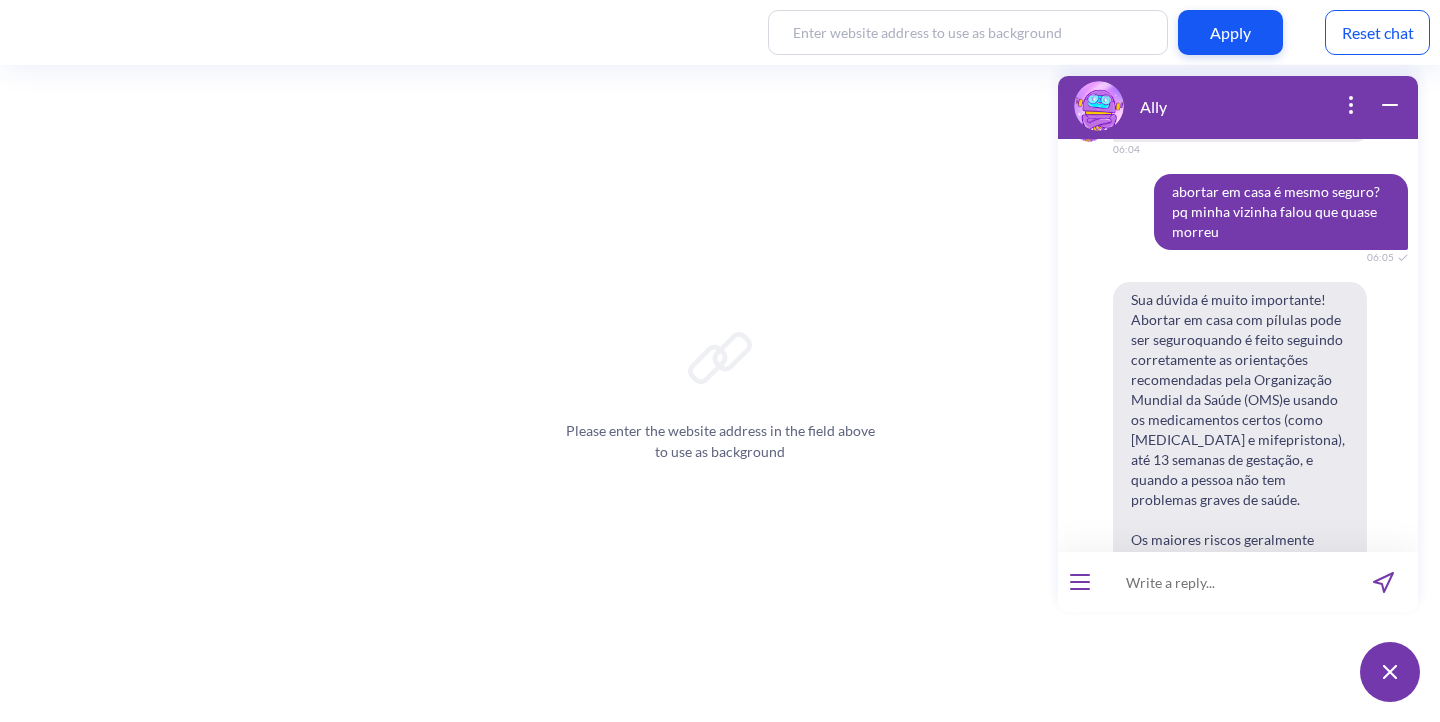 scroll, scrollTop: 15132, scrollLeft: 0, axis: vertical 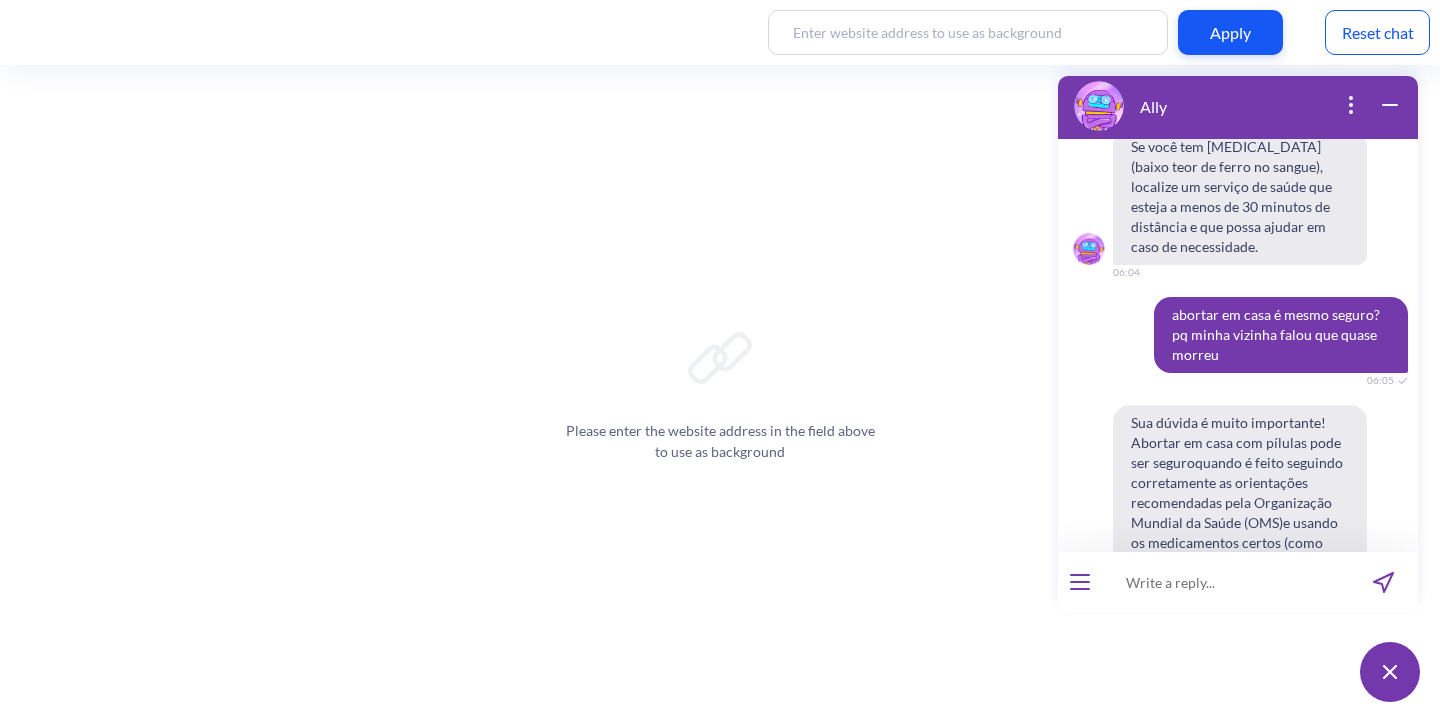 click at bounding box center [1225, 582] 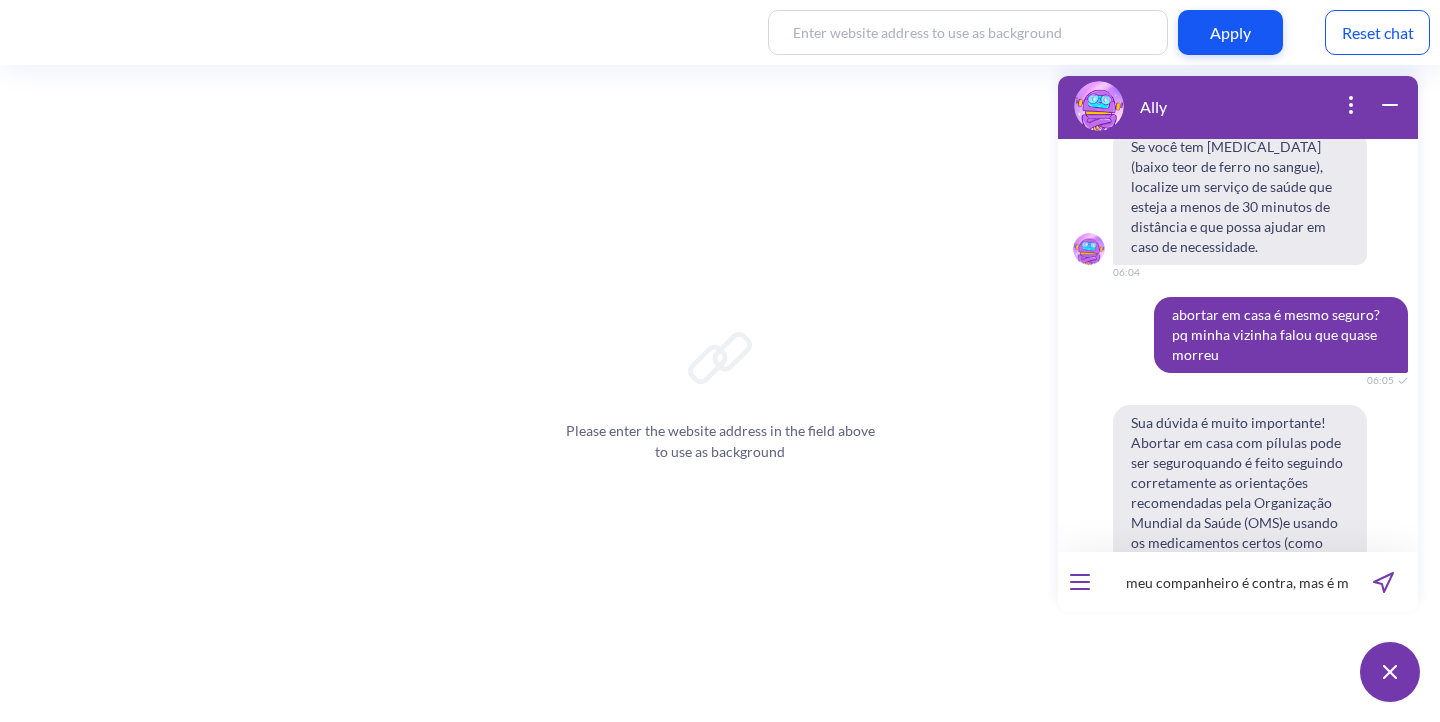 scroll, scrollTop: 0, scrollLeft: 201, axis: horizontal 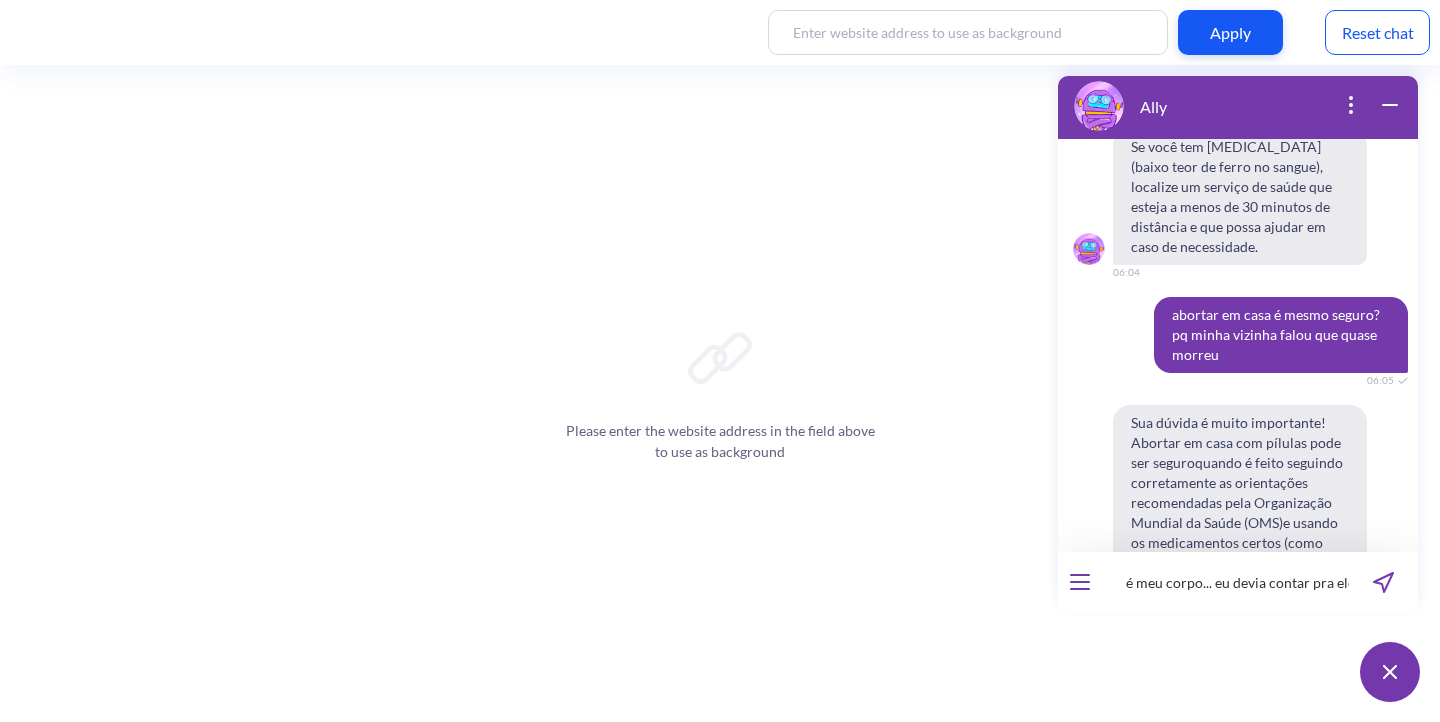 type 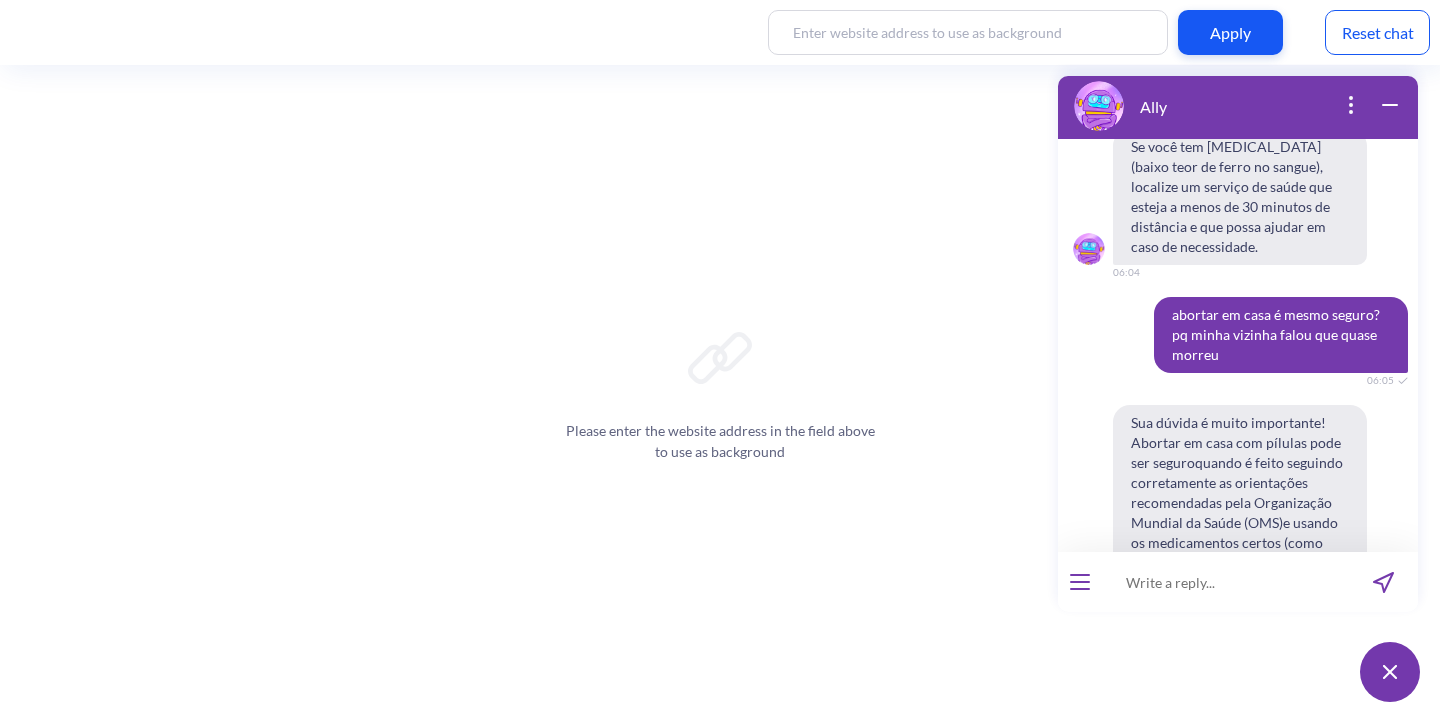 scroll, scrollTop: 0, scrollLeft: 0, axis: both 